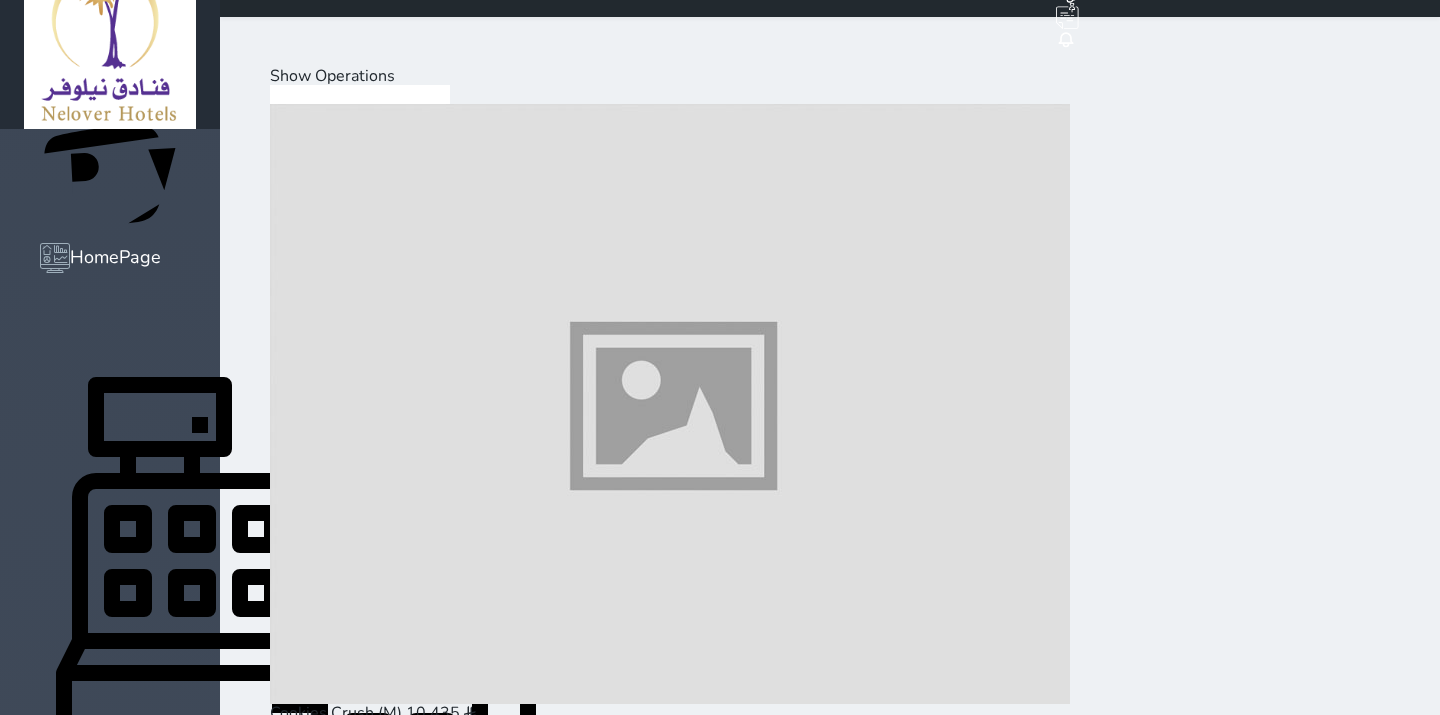 drag, startPoint x: 0, startPoint y: 0, endPoint x: 805, endPoint y: -19, distance: 805.2242 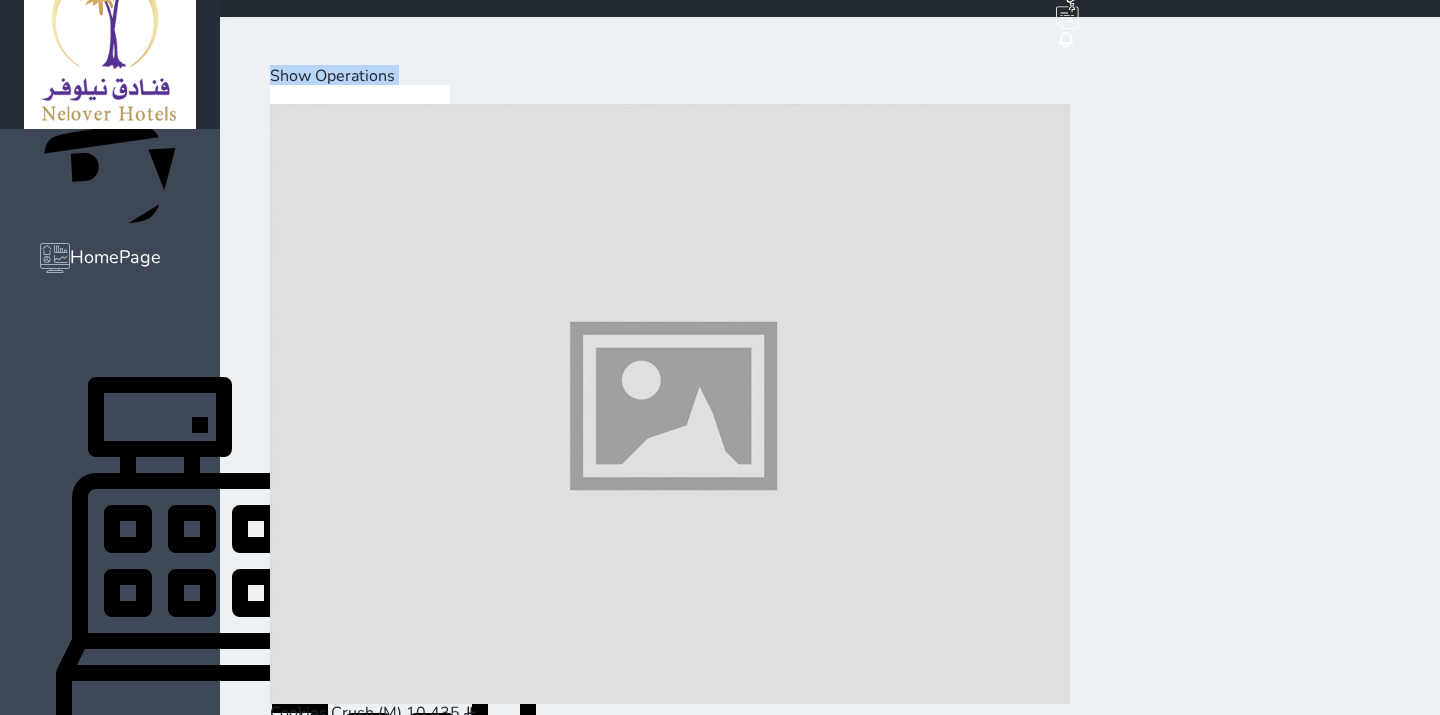 scroll, scrollTop: 53, scrollLeft: 0, axis: vertical 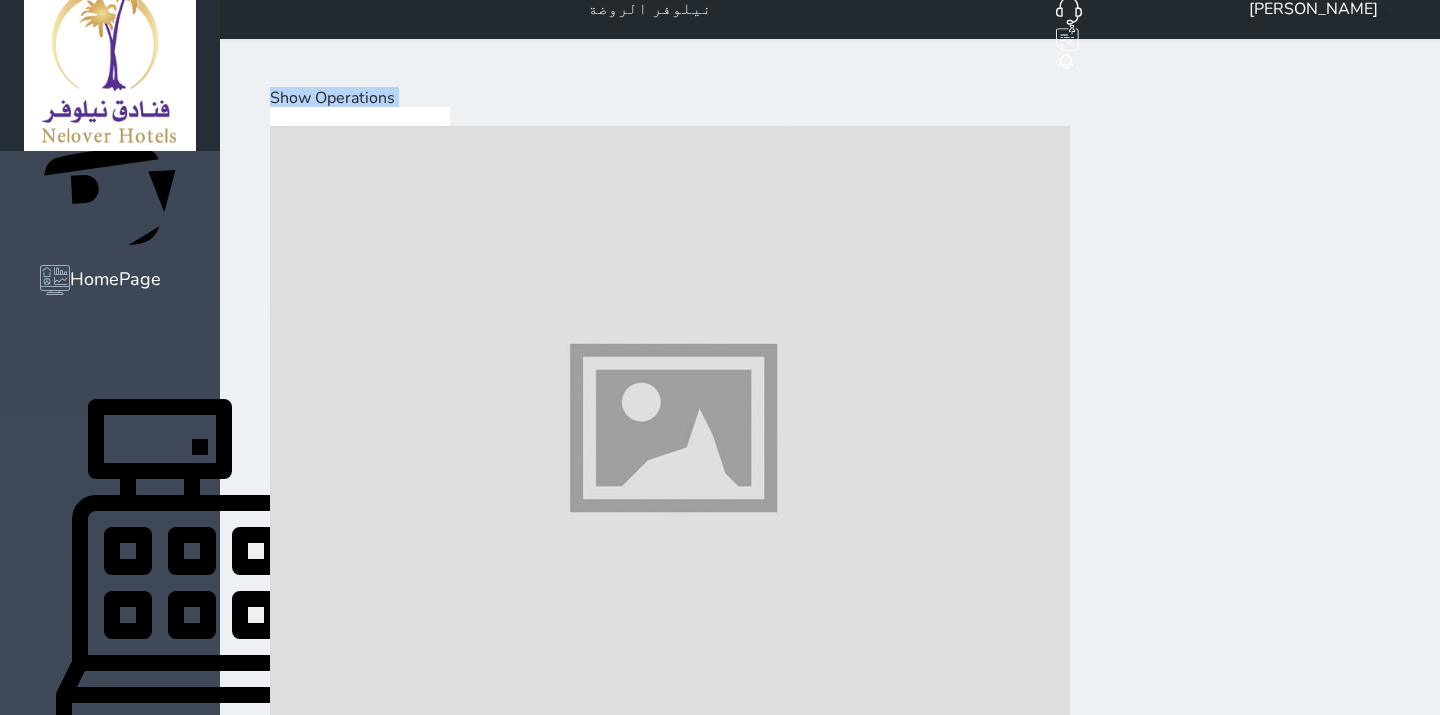 click on "Hot Drinks" at bounding box center [393, 19987] 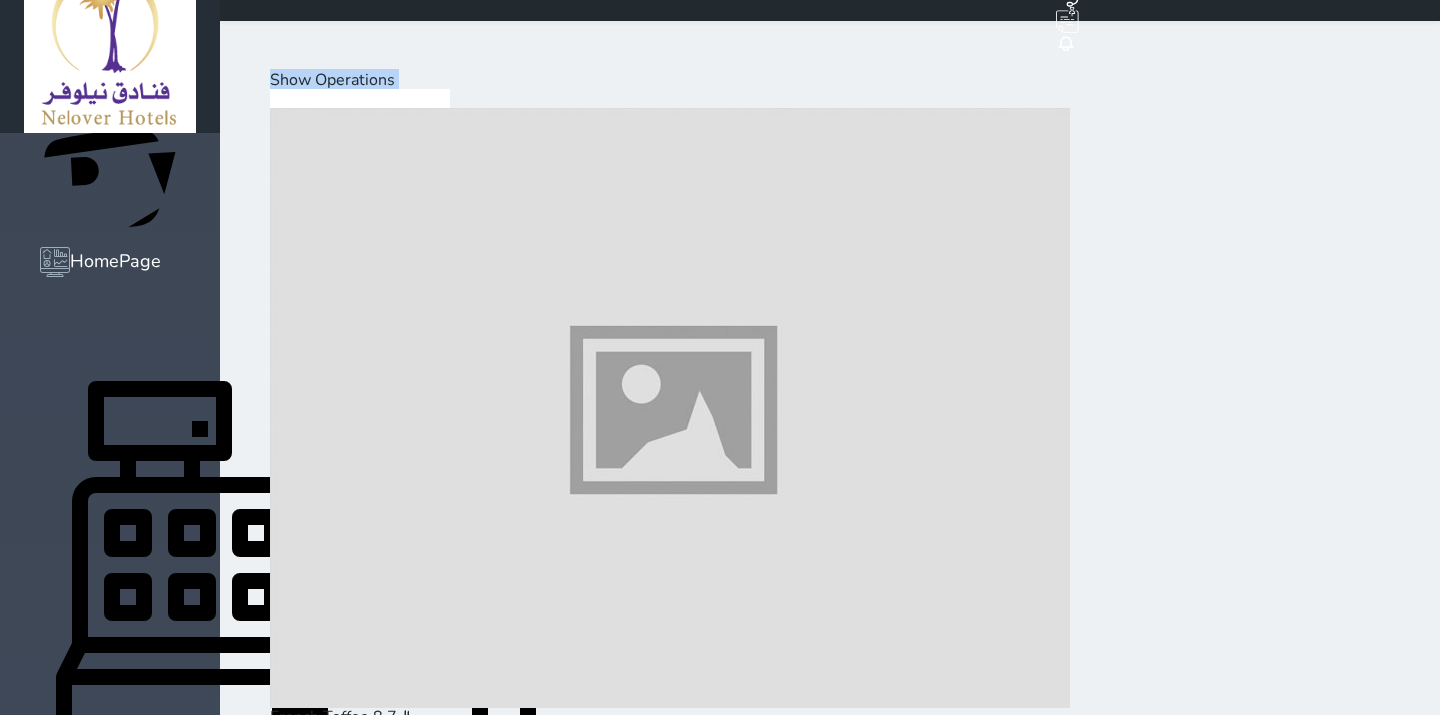 scroll, scrollTop: 75, scrollLeft: 0, axis: vertical 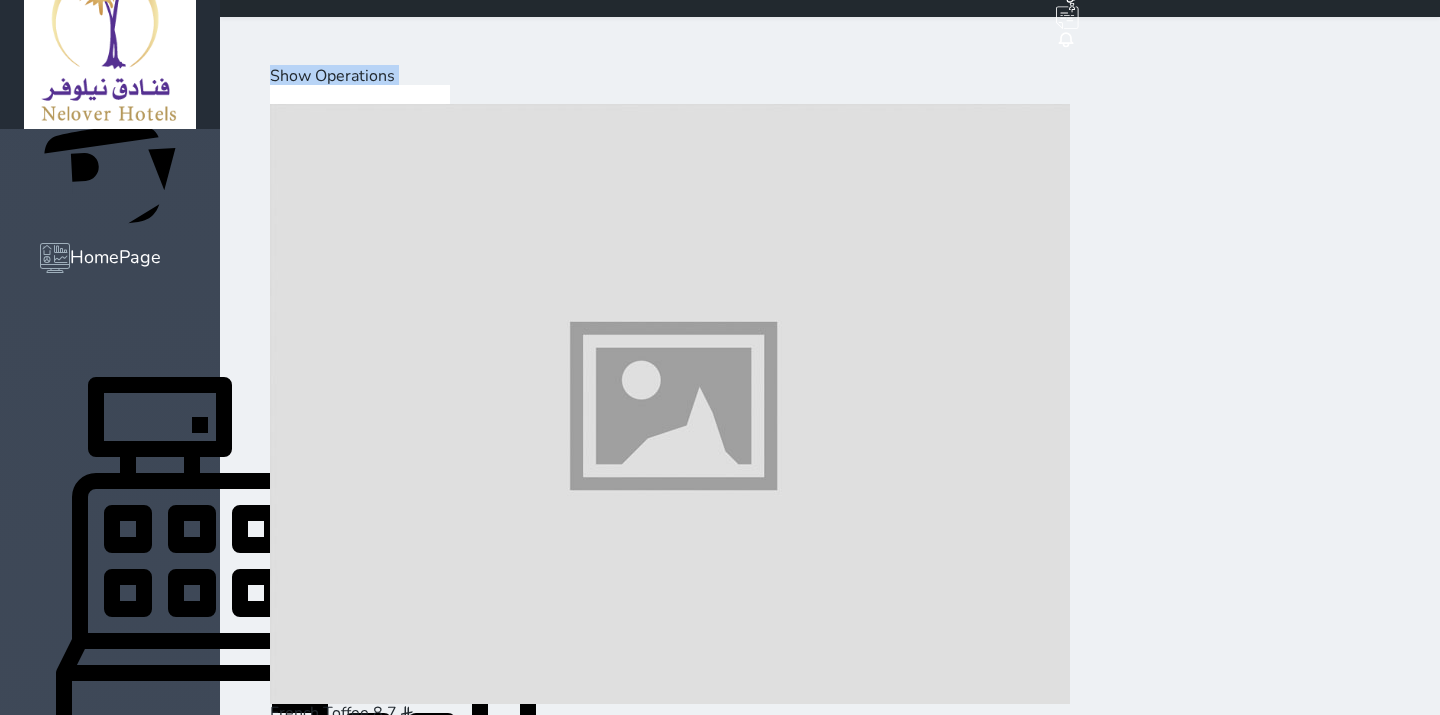 click on "Dessert" at bounding box center (461, 23688) 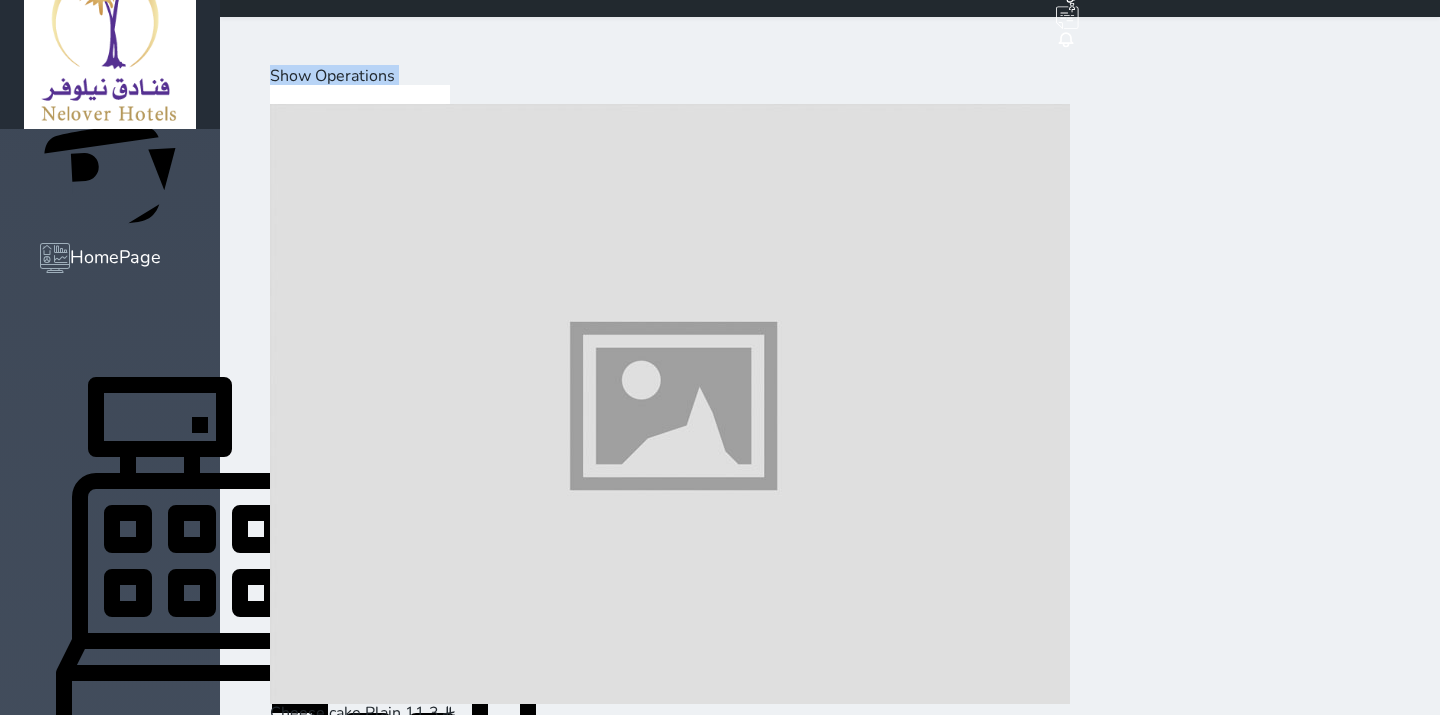 click at bounding box center [670, 4747] 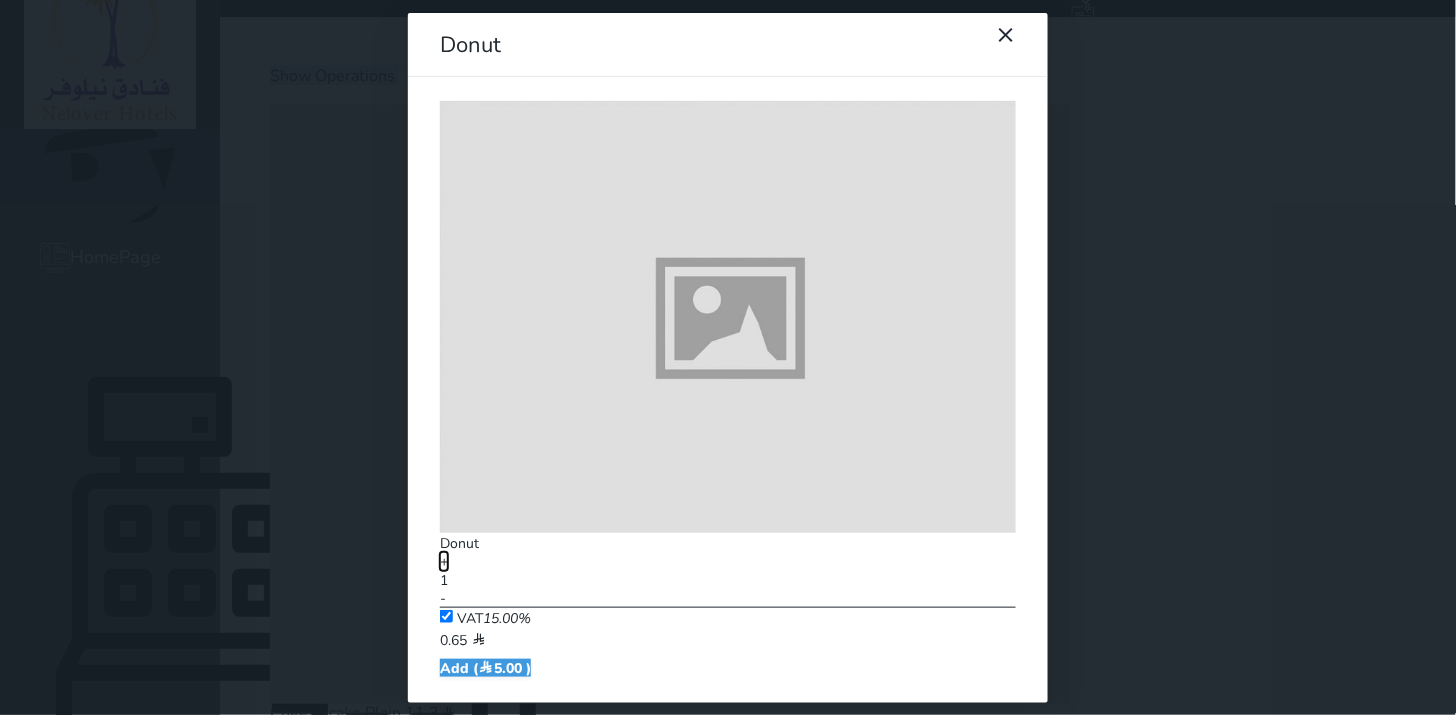 click on "+" at bounding box center (444, 561) 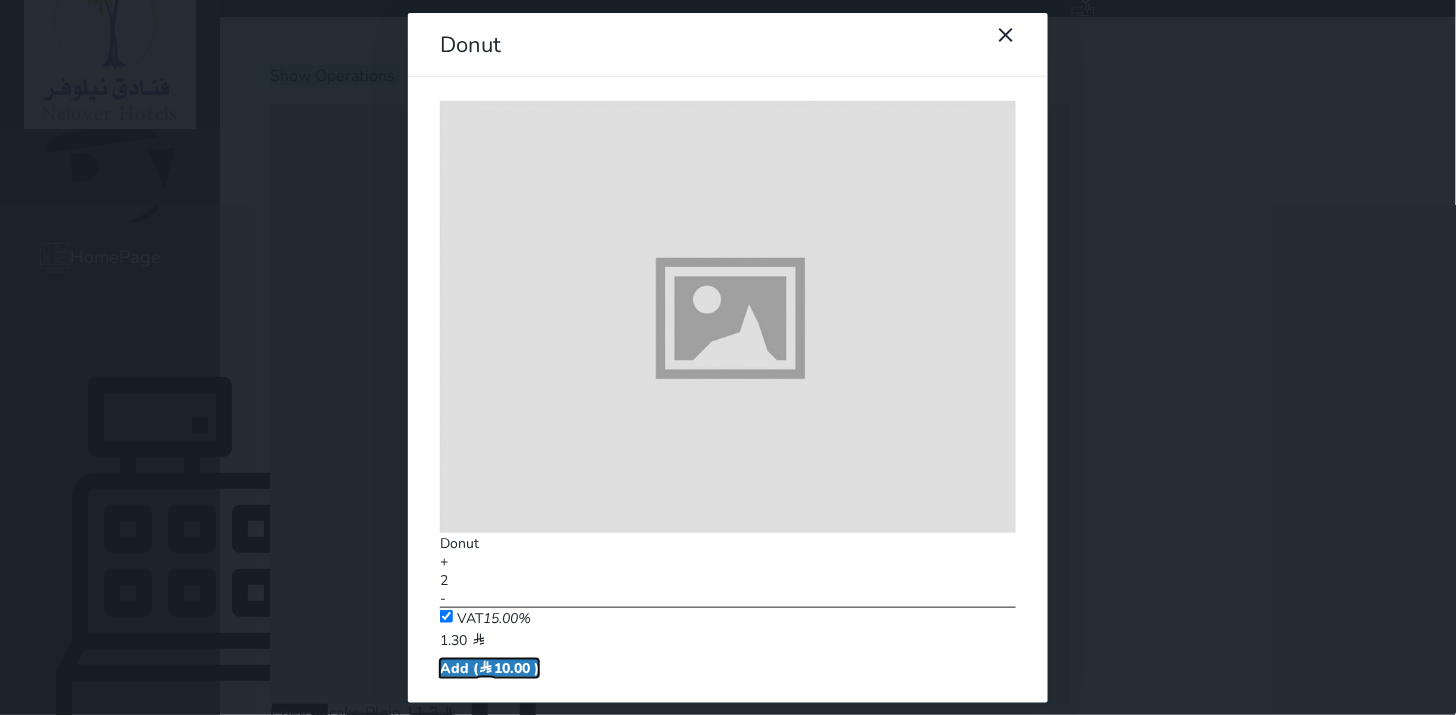 click at bounding box center [486, 668] 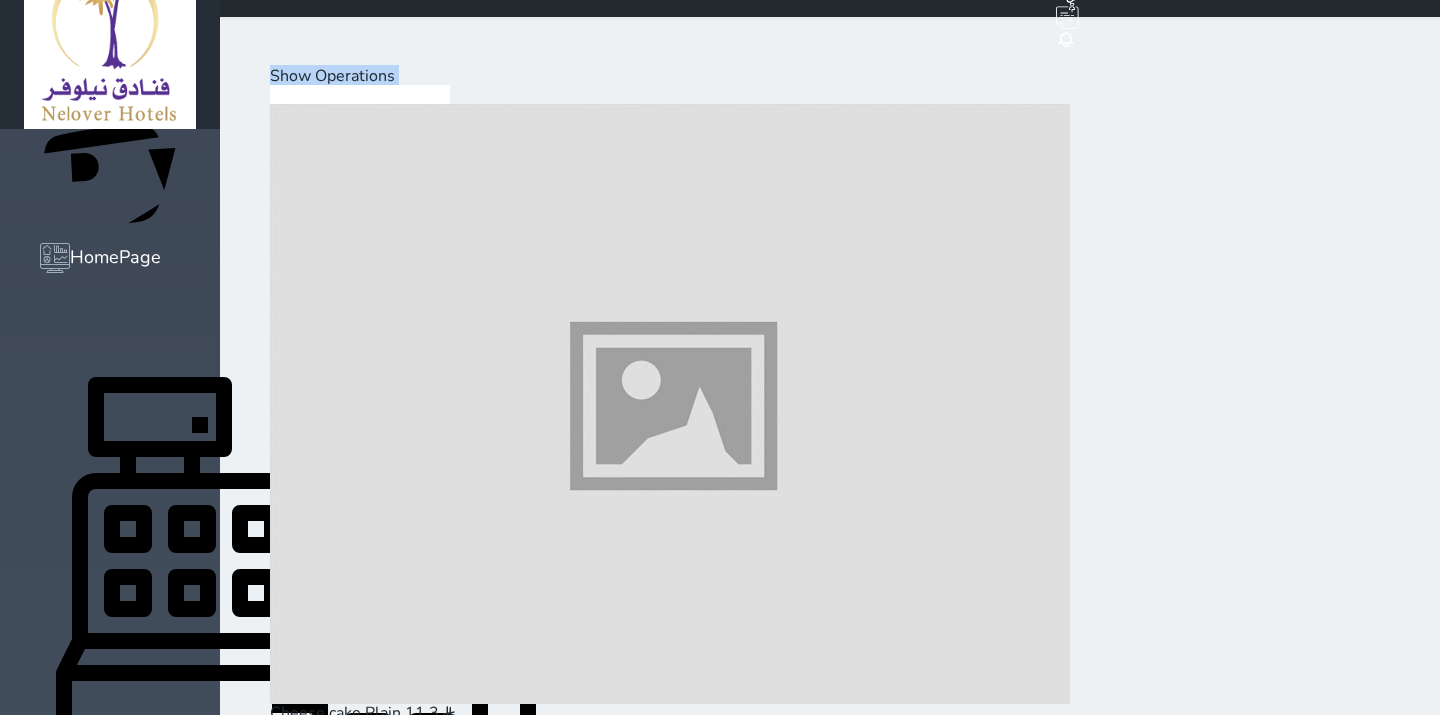 scroll, scrollTop: 333, scrollLeft: 0, axis: vertical 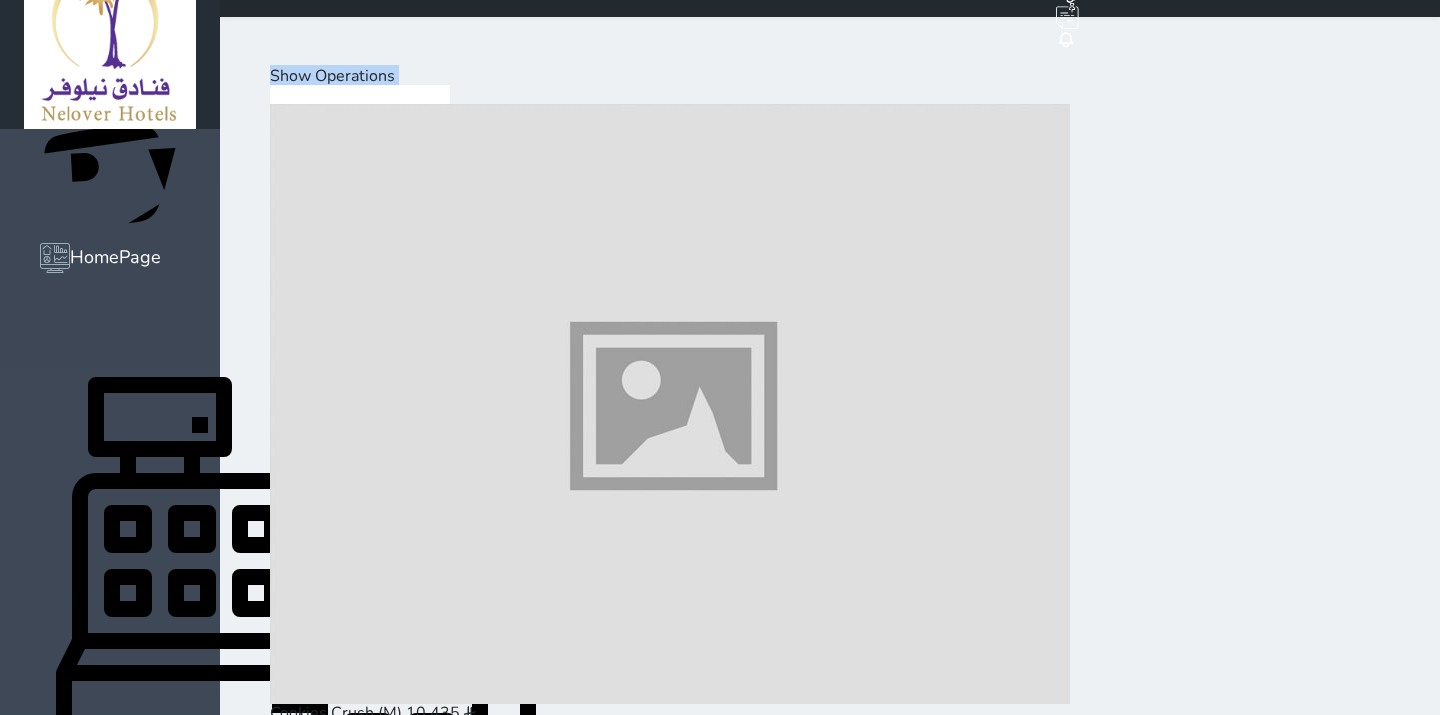 click at bounding box center [670, 404] 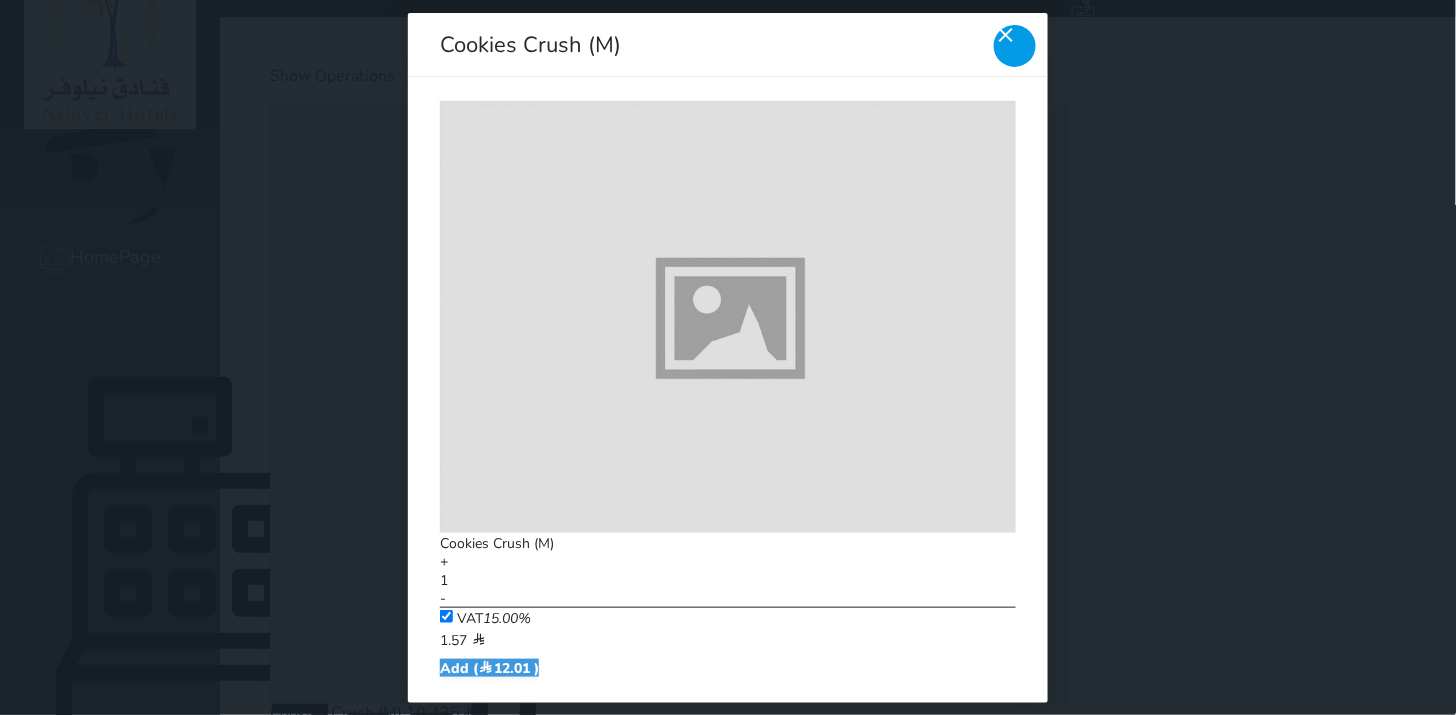 click at bounding box center [1015, 45] 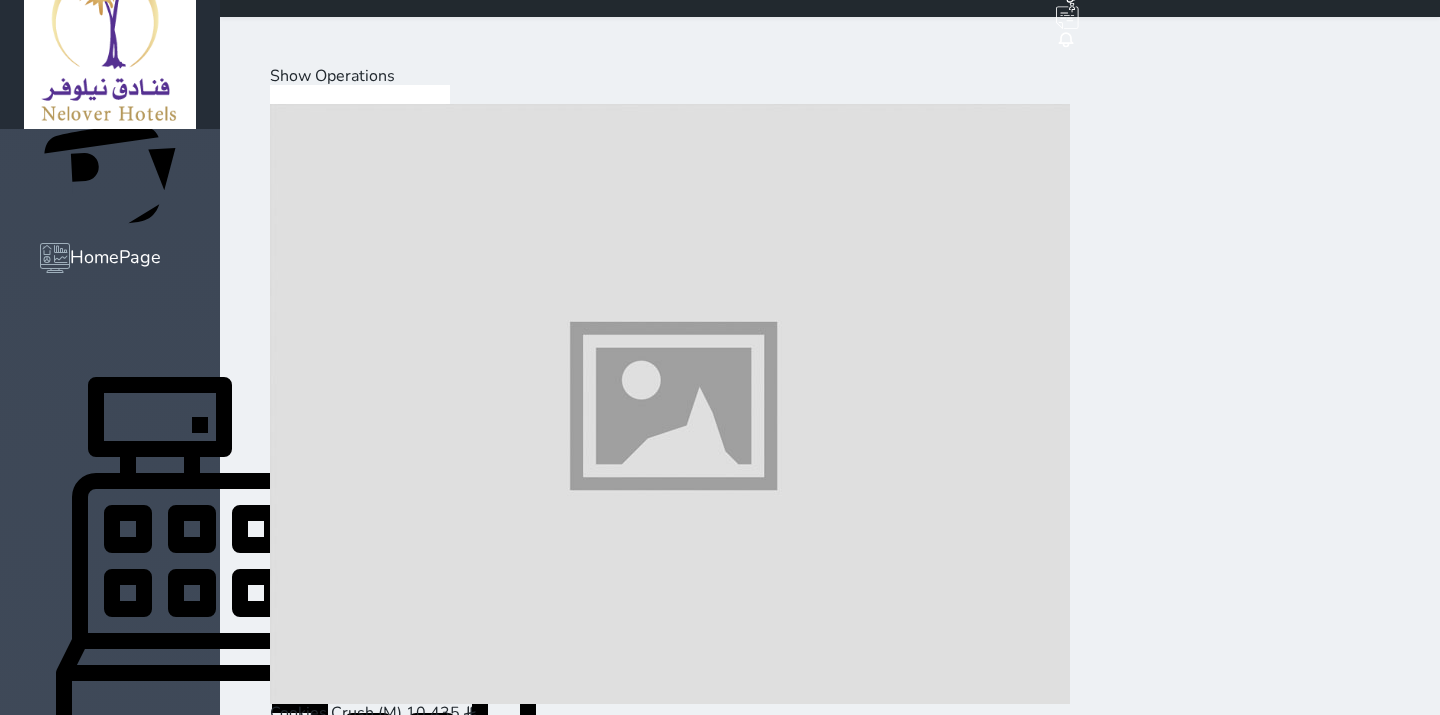 scroll, scrollTop: 1178, scrollLeft: 0, axis: vertical 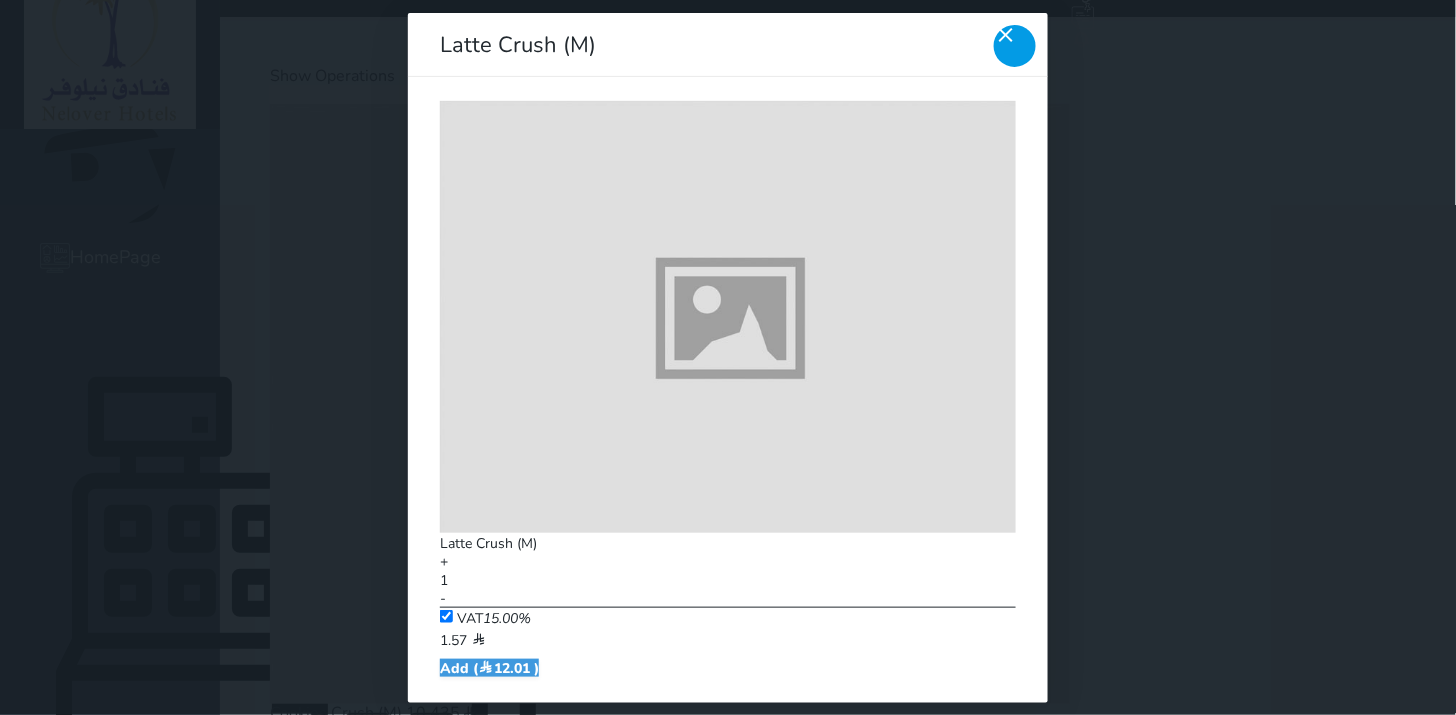 click 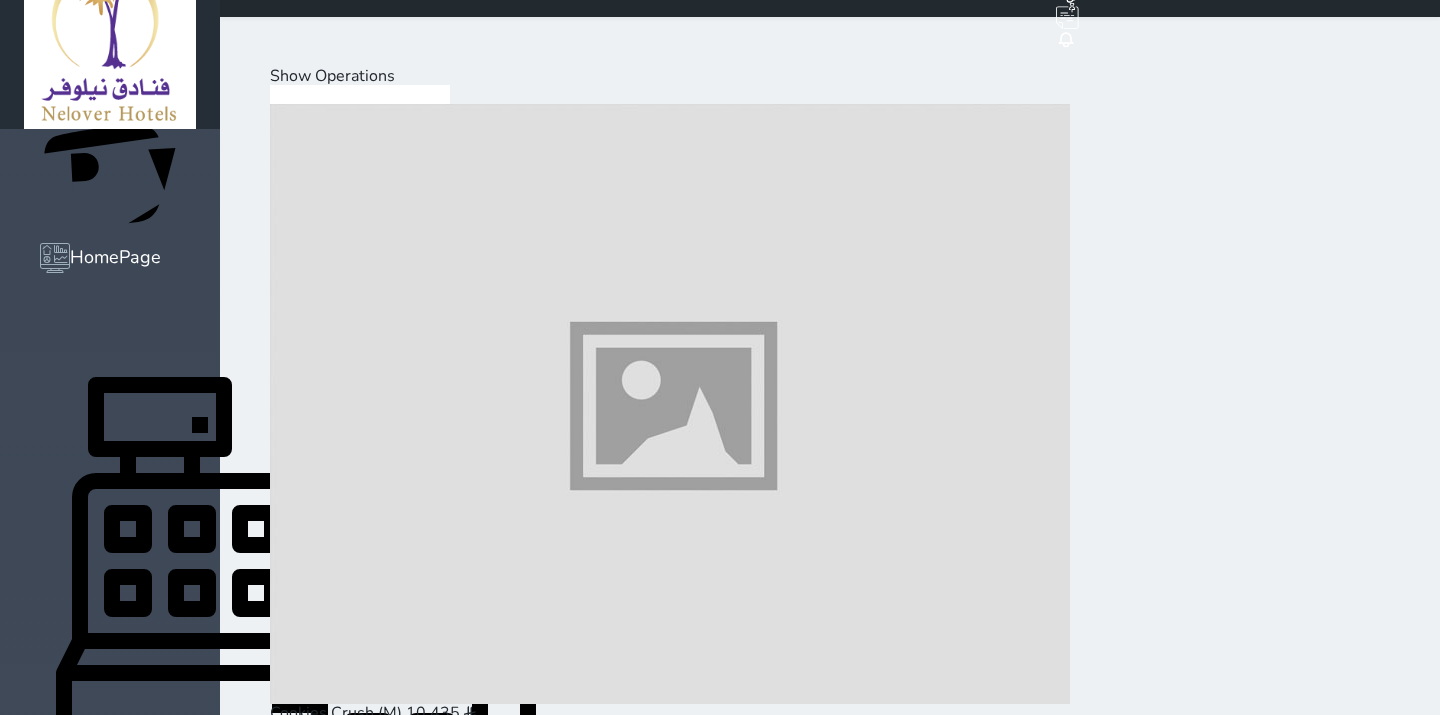 click at bounding box center (670, 19636) 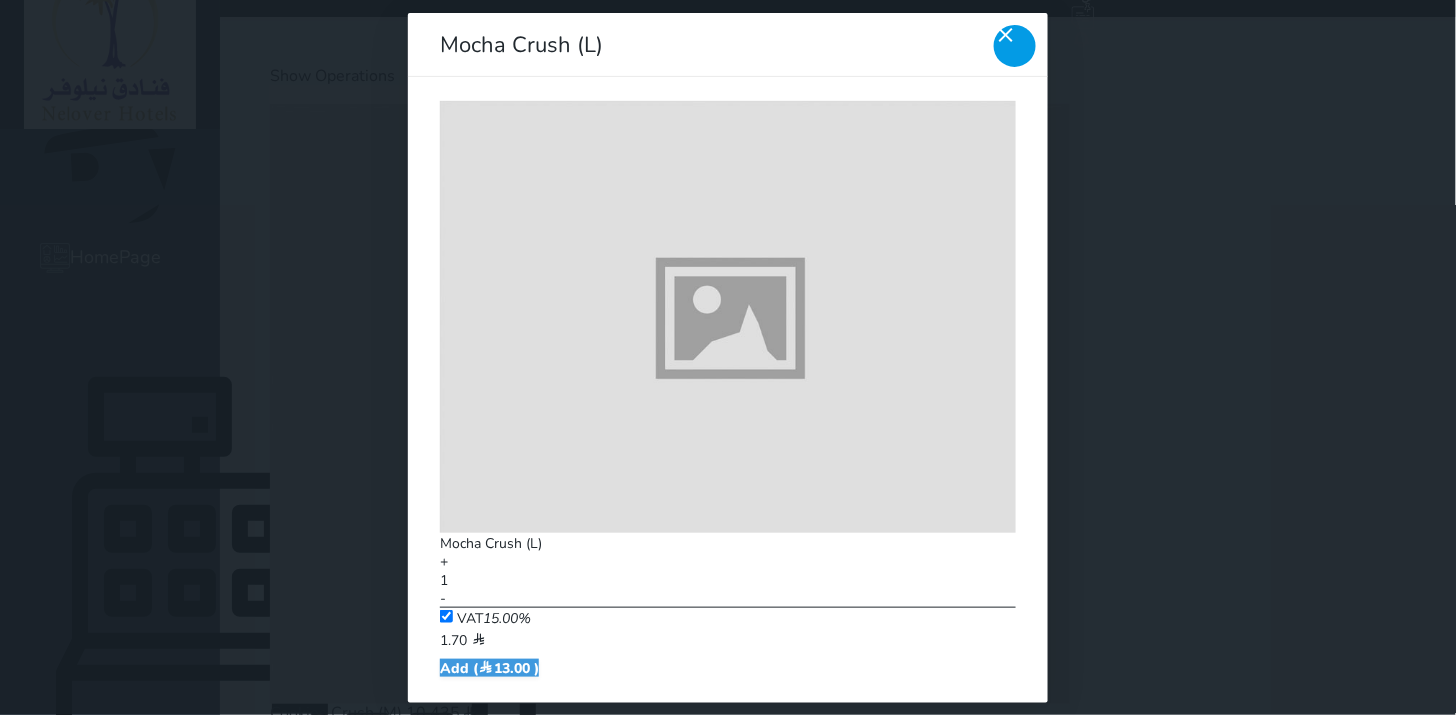 click 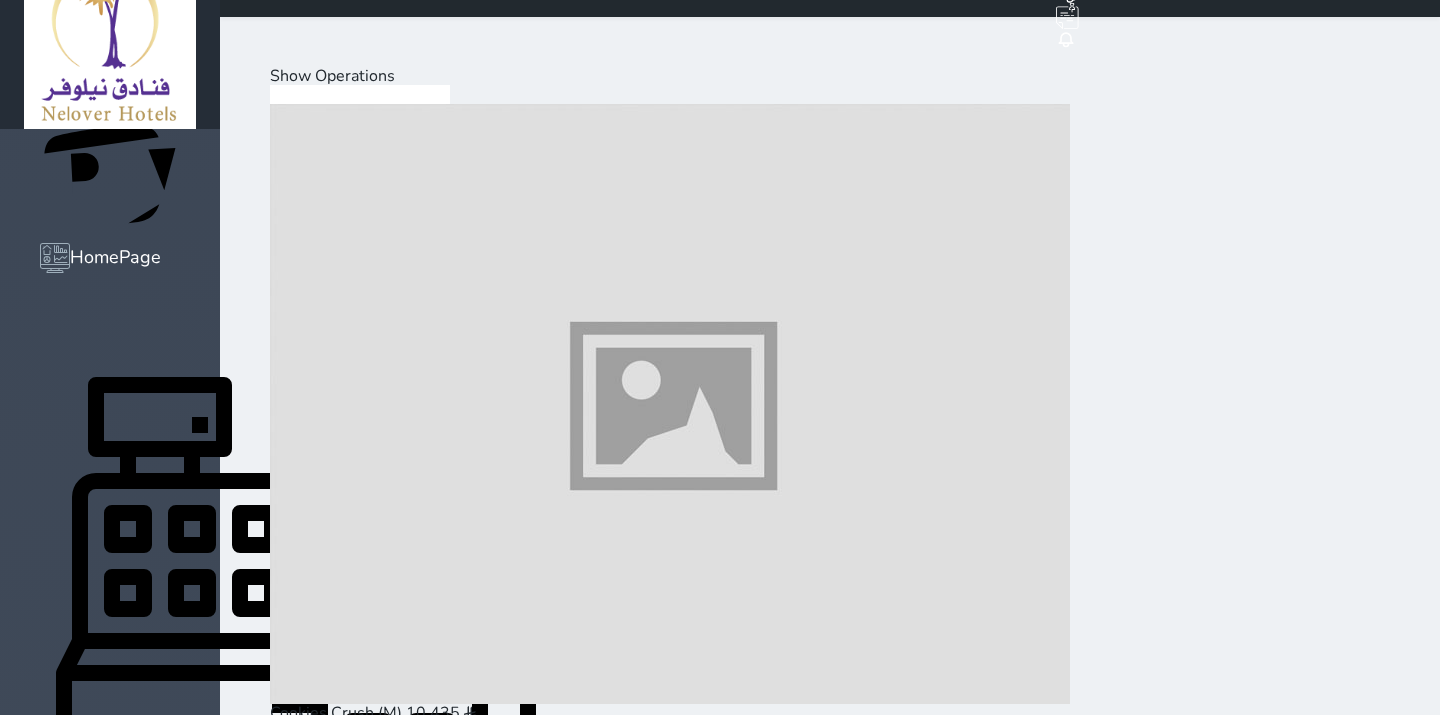 click at bounding box center [670, 17775] 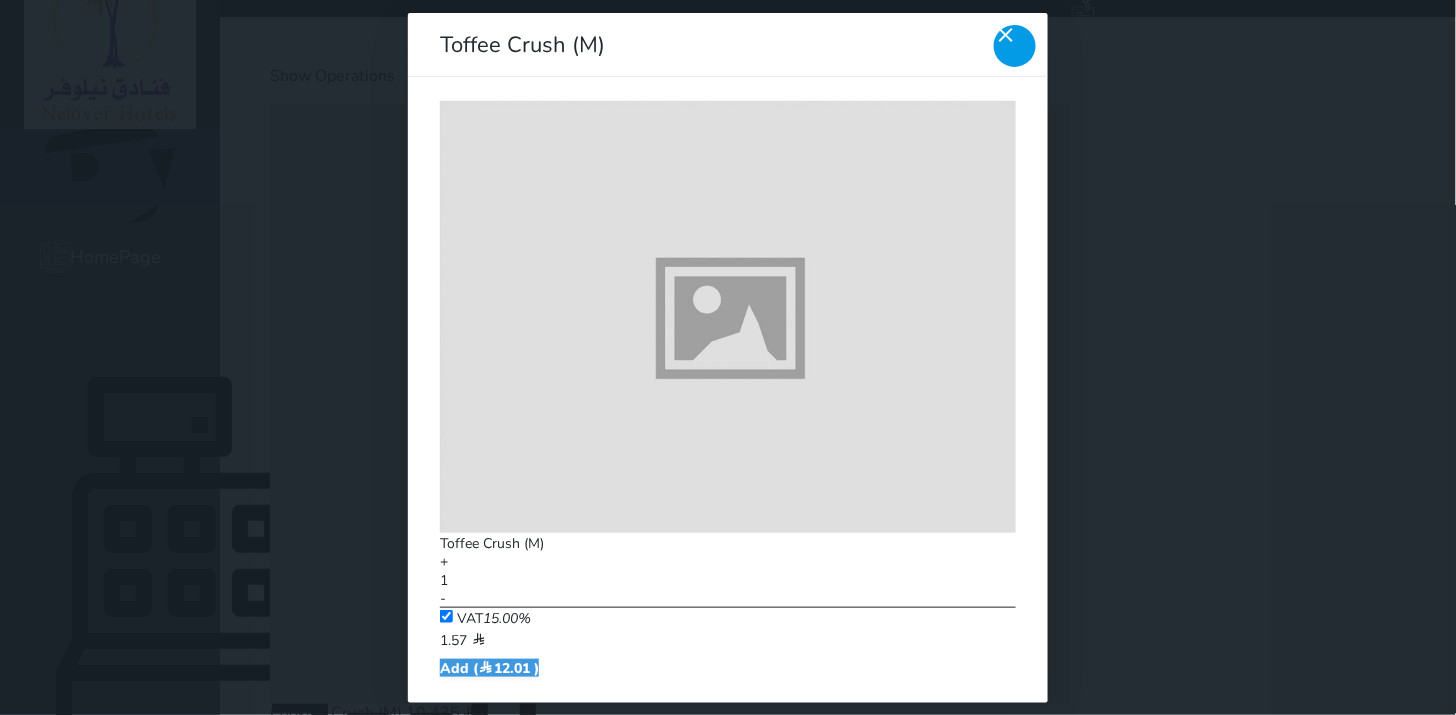 click at bounding box center (1015, 45) 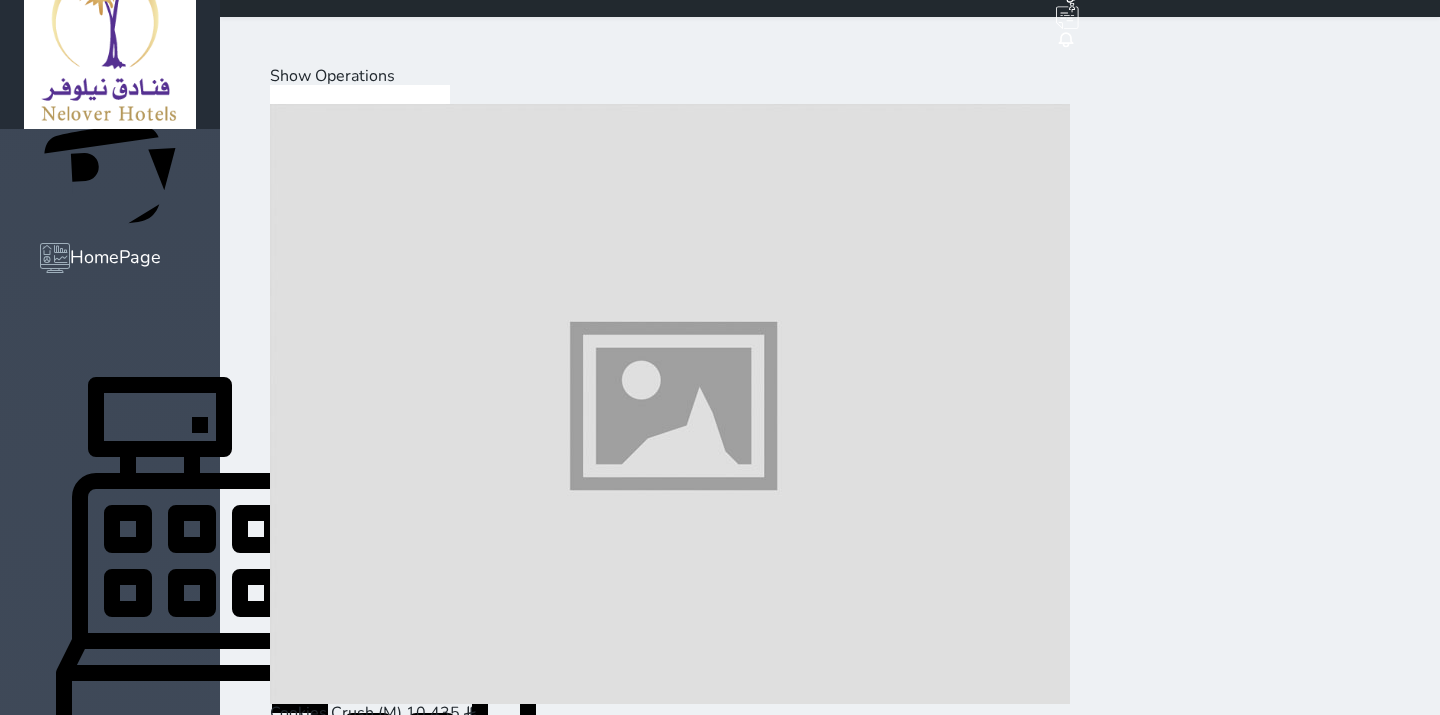click at bounding box center [670, 15293] 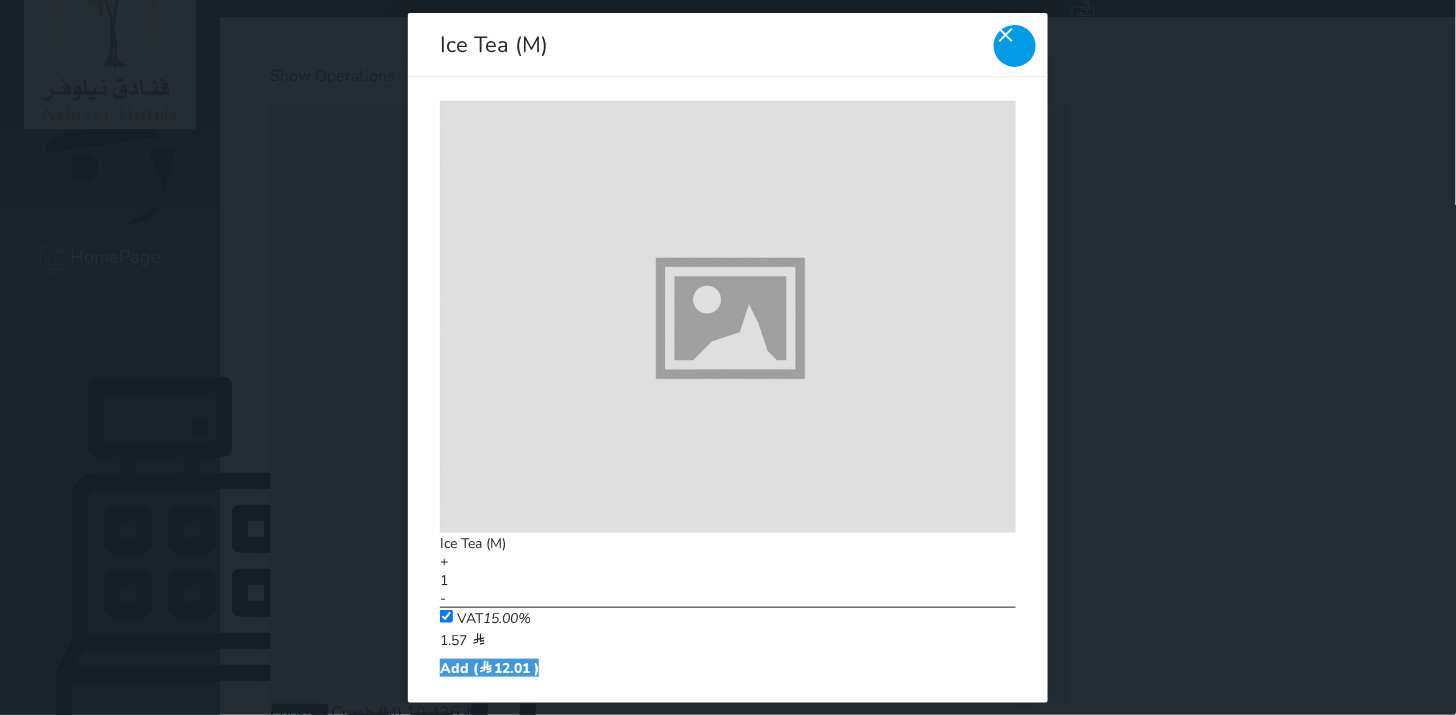 click 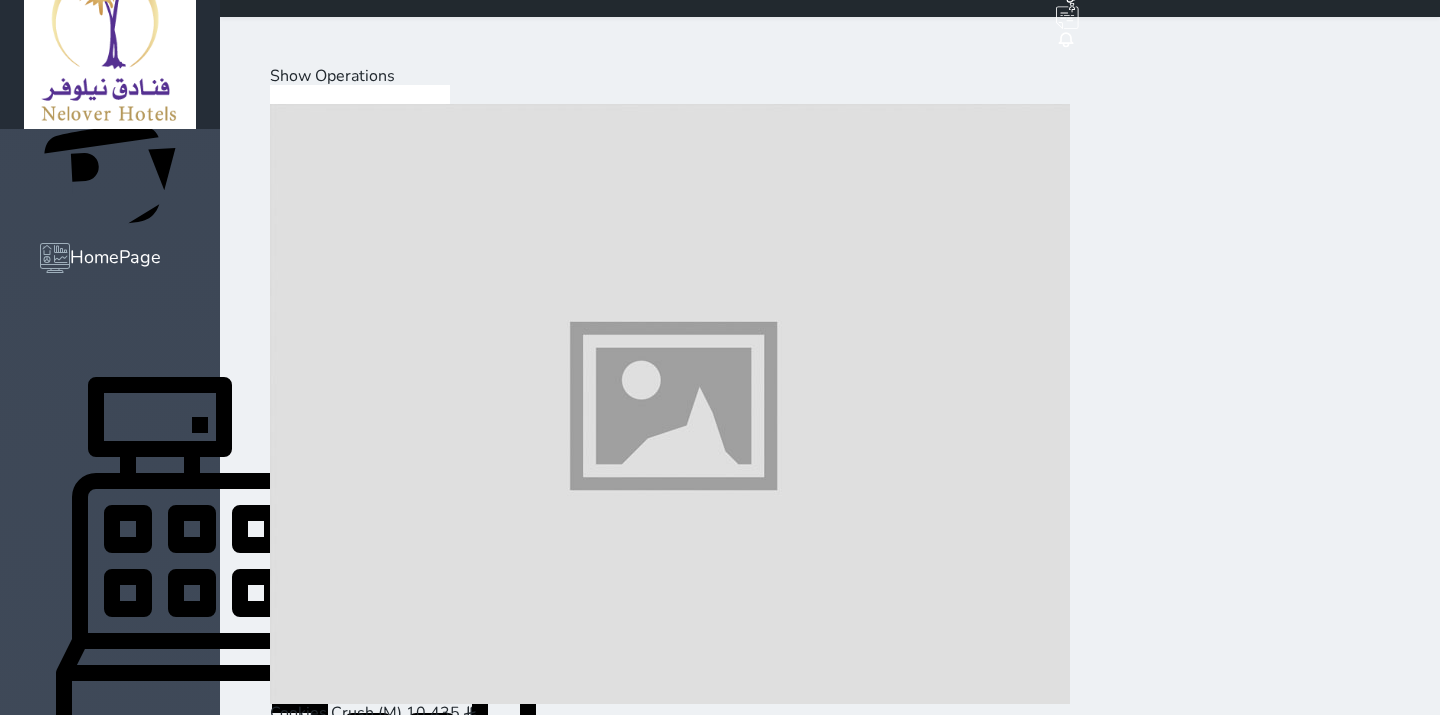 scroll, scrollTop: 734, scrollLeft: 0, axis: vertical 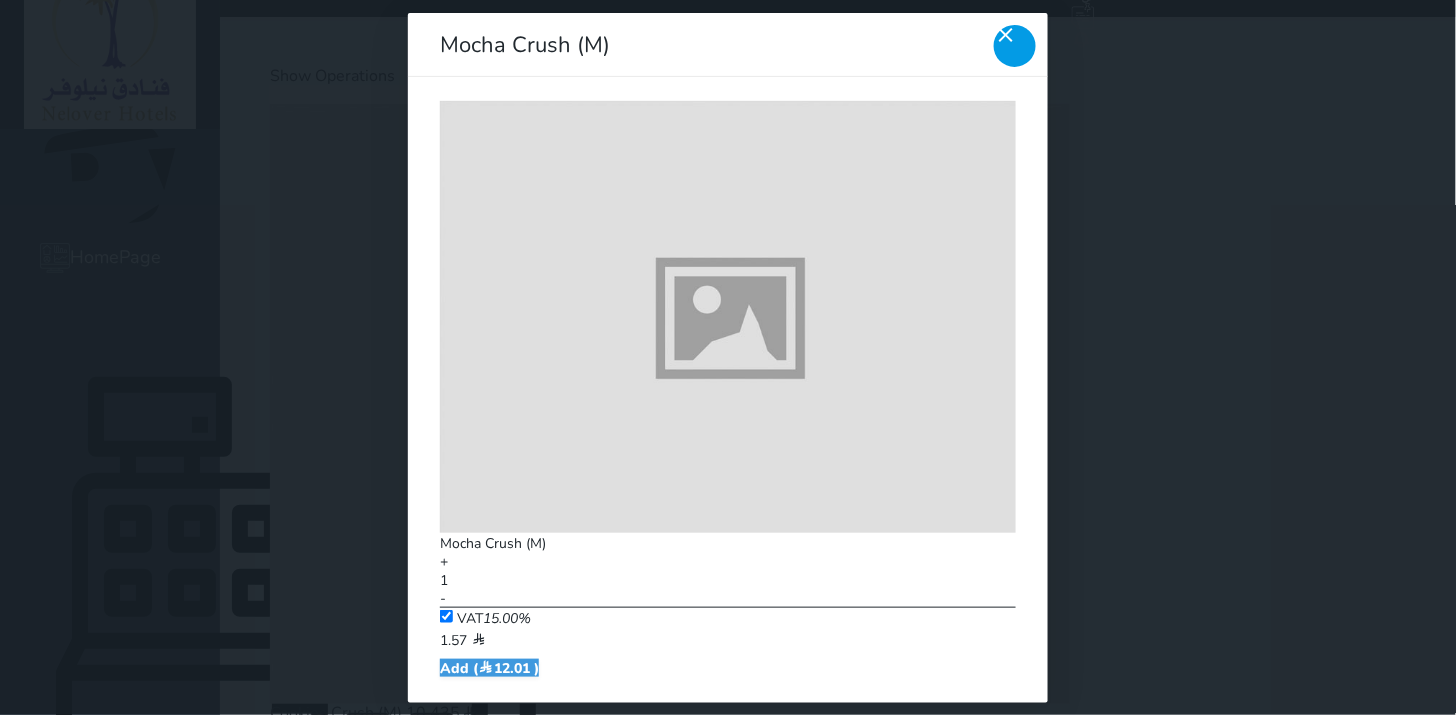 click 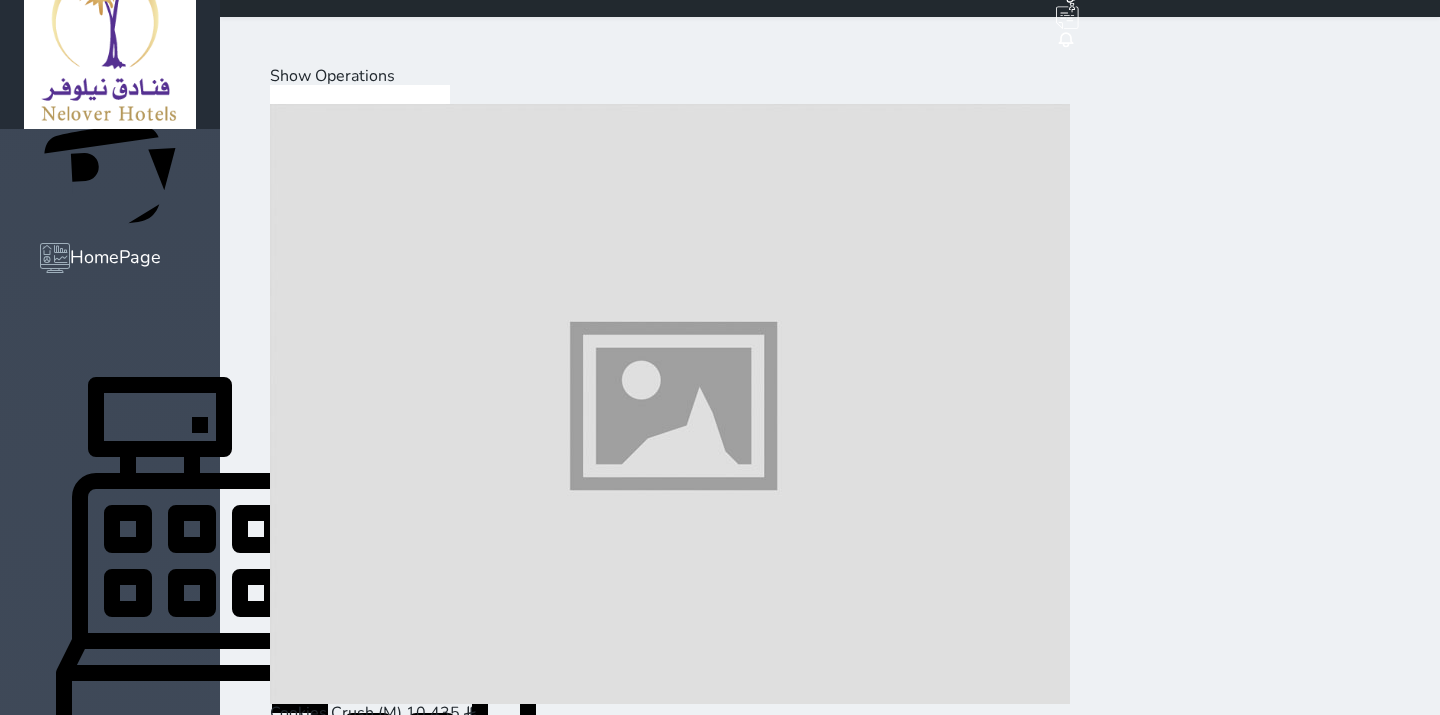 scroll, scrollTop: 401, scrollLeft: 0, axis: vertical 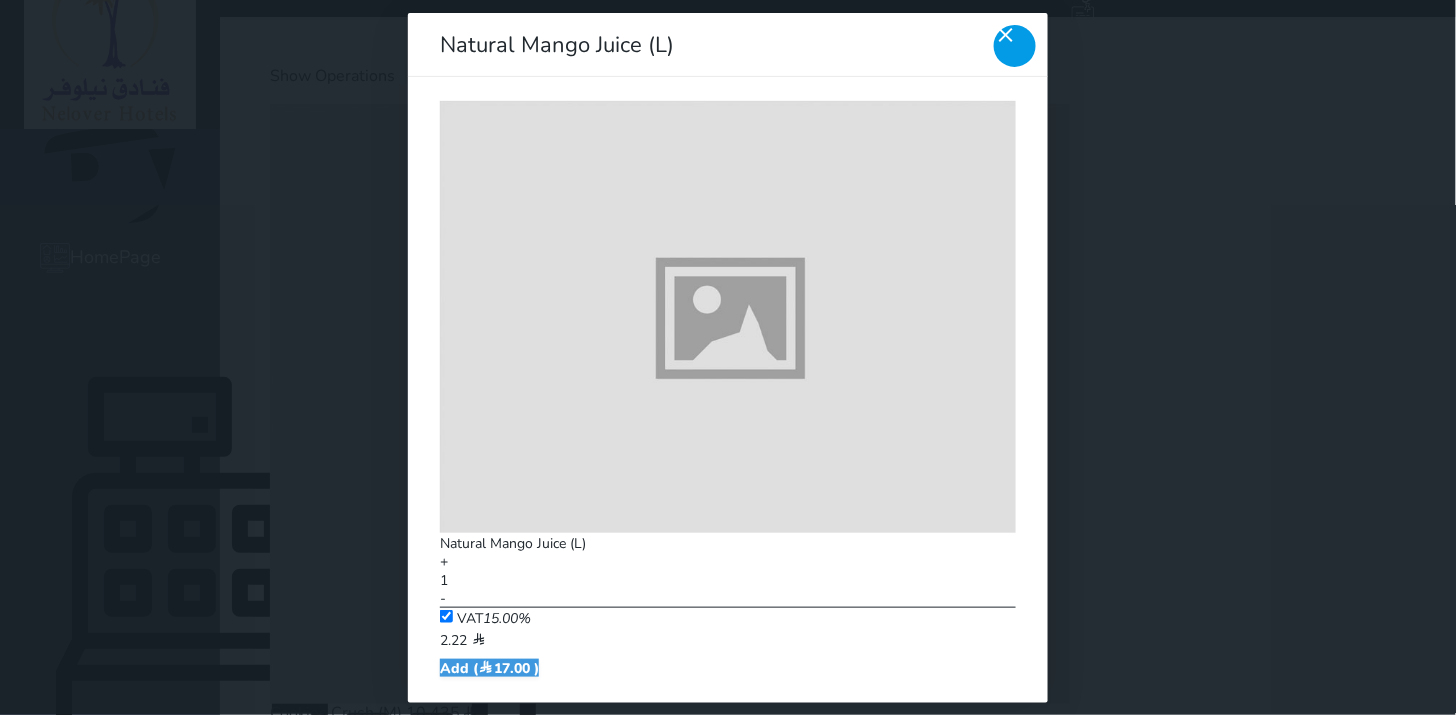 click 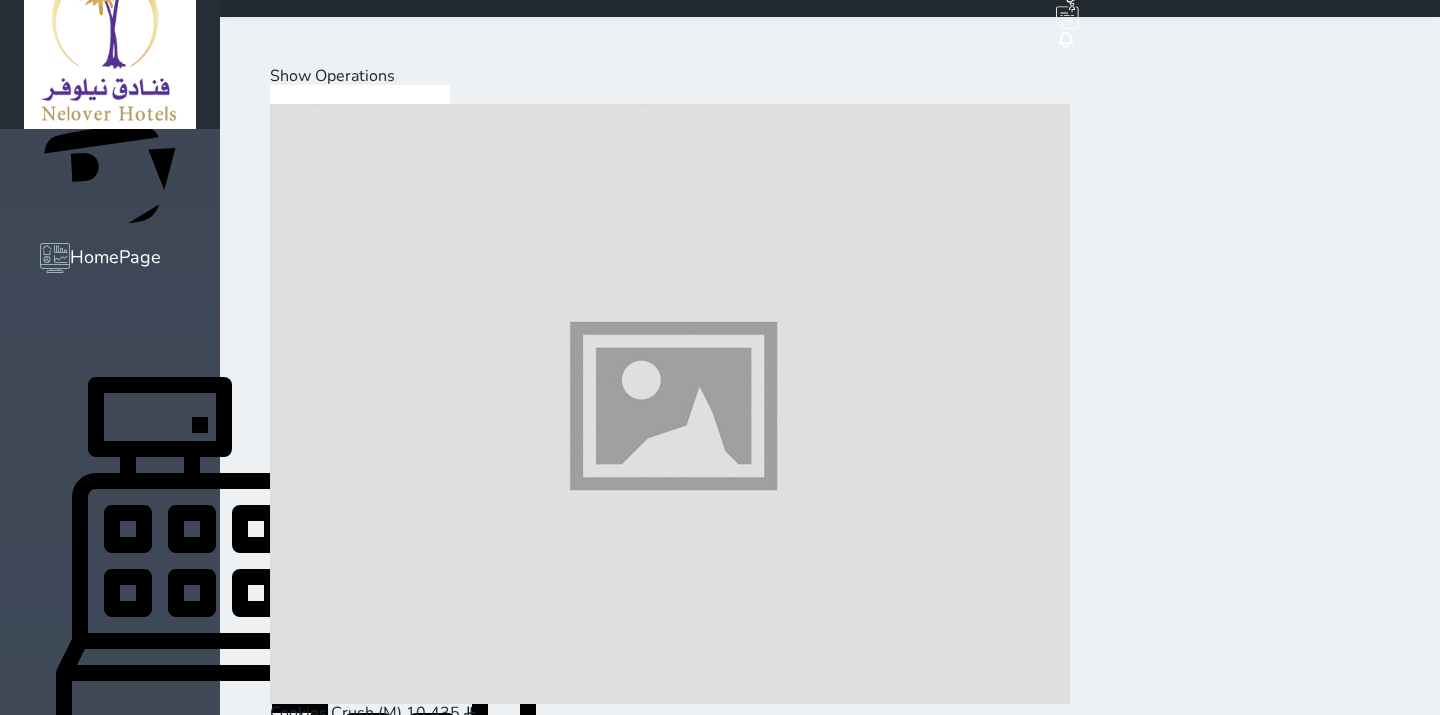 click on "Hot Drinks" at bounding box center (393, 19965) 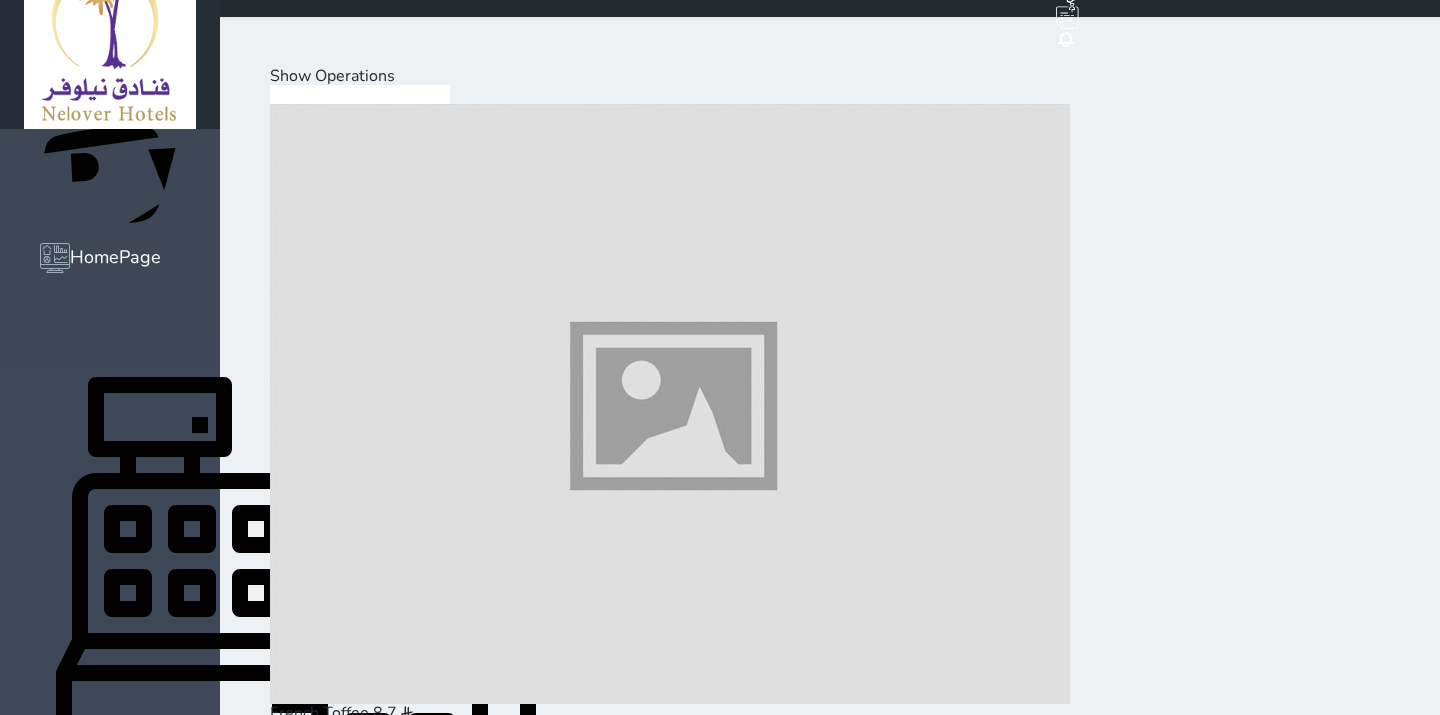 click at bounding box center [670, 404] 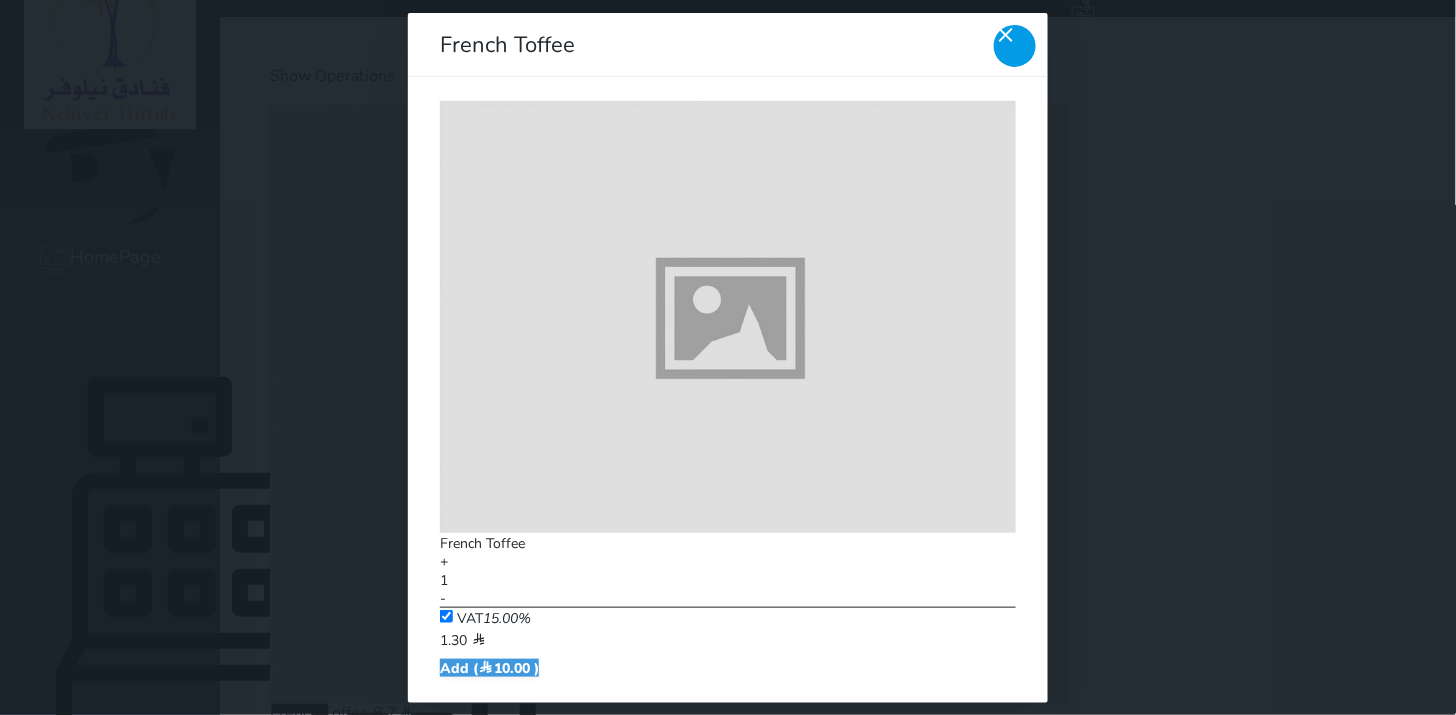 click 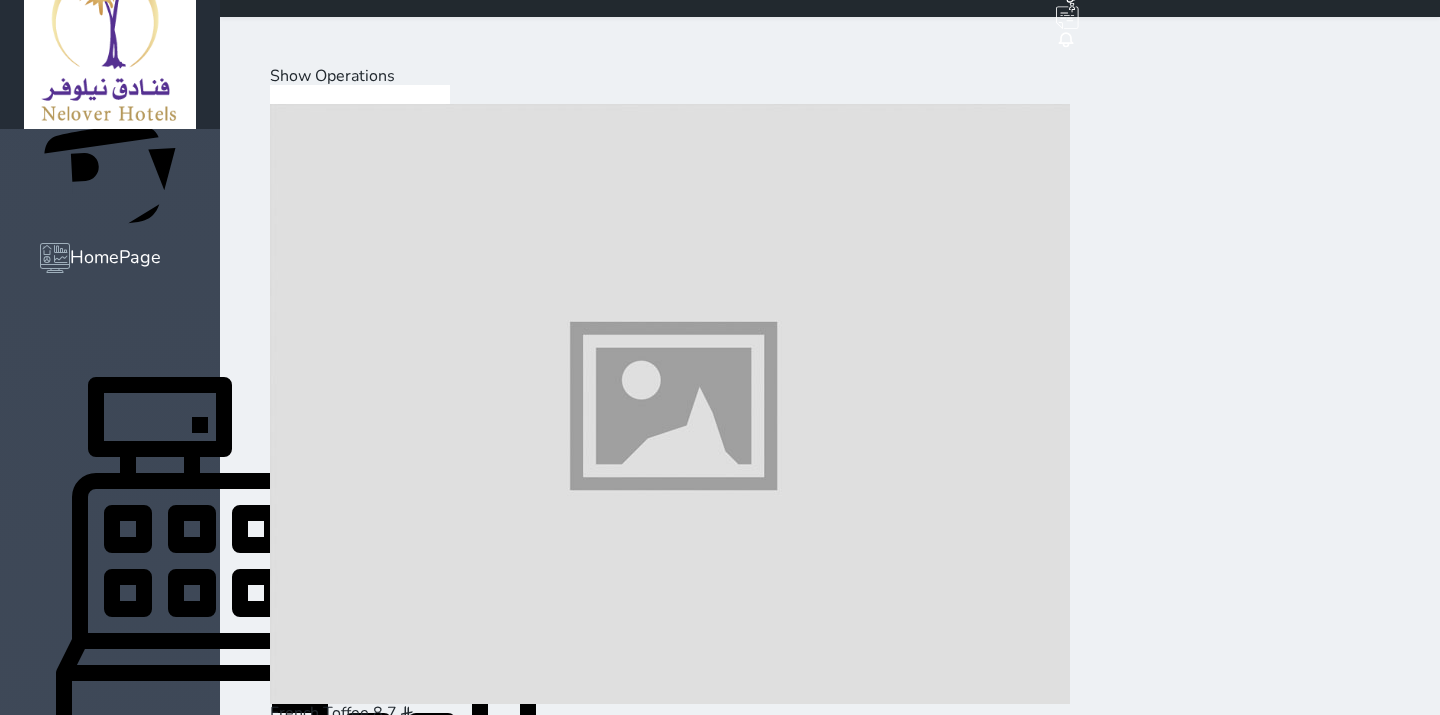 scroll, scrollTop: 333, scrollLeft: 0, axis: vertical 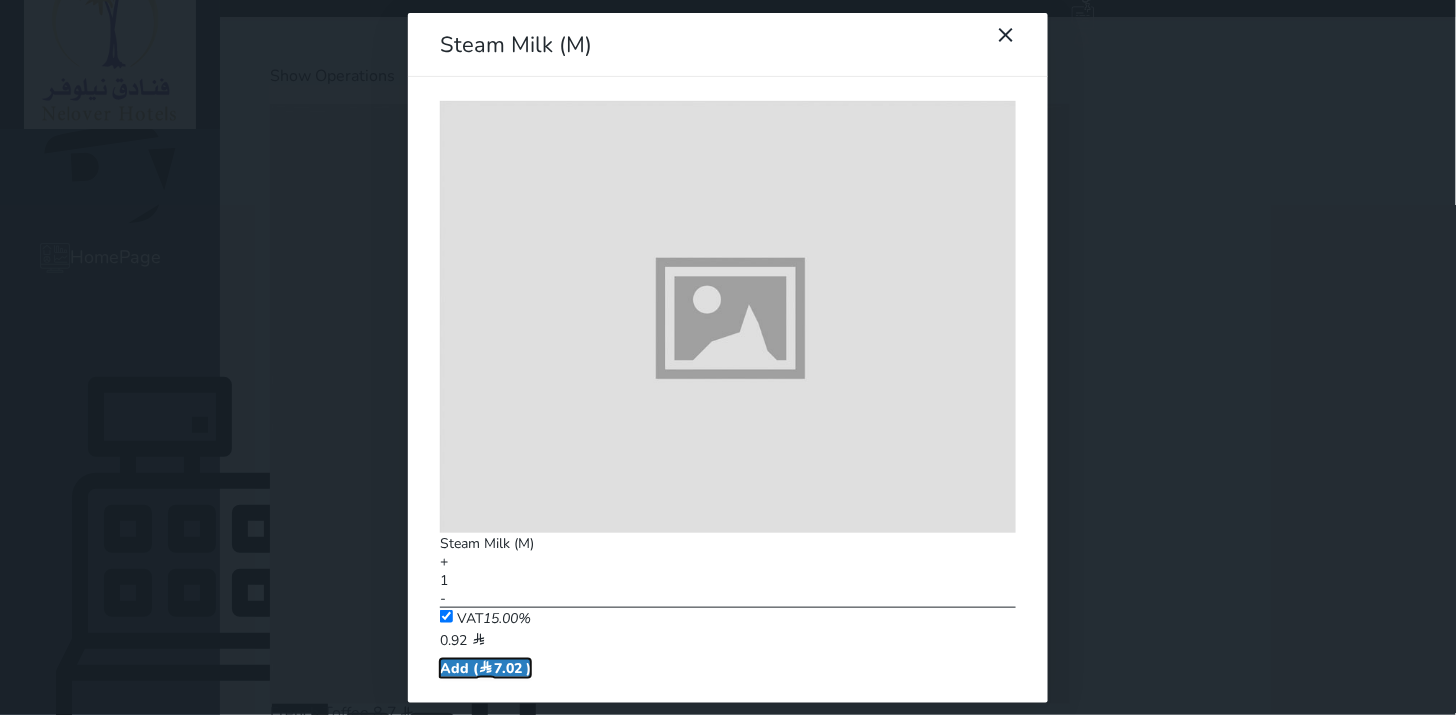 click on "Add  (    7.02 )" at bounding box center (485, 668) 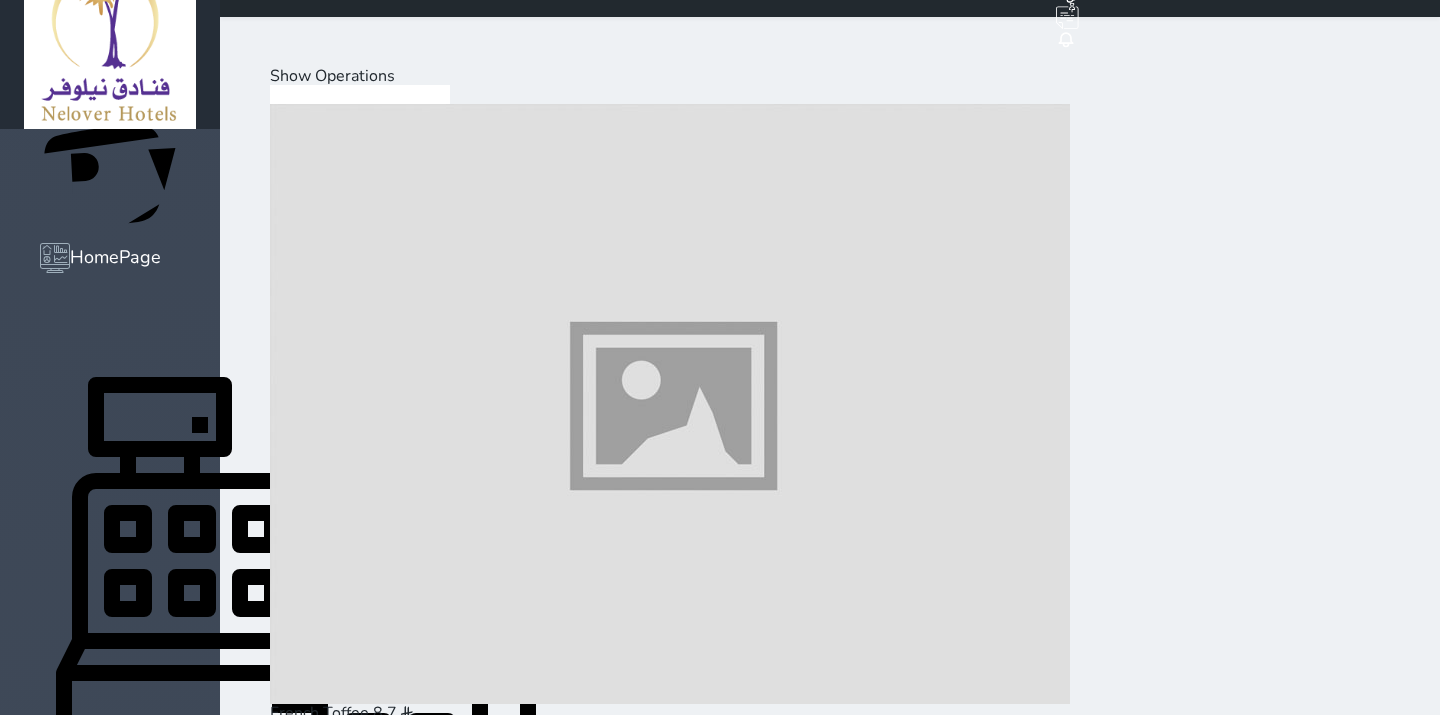click on "Dessert" at bounding box center (461, 23688) 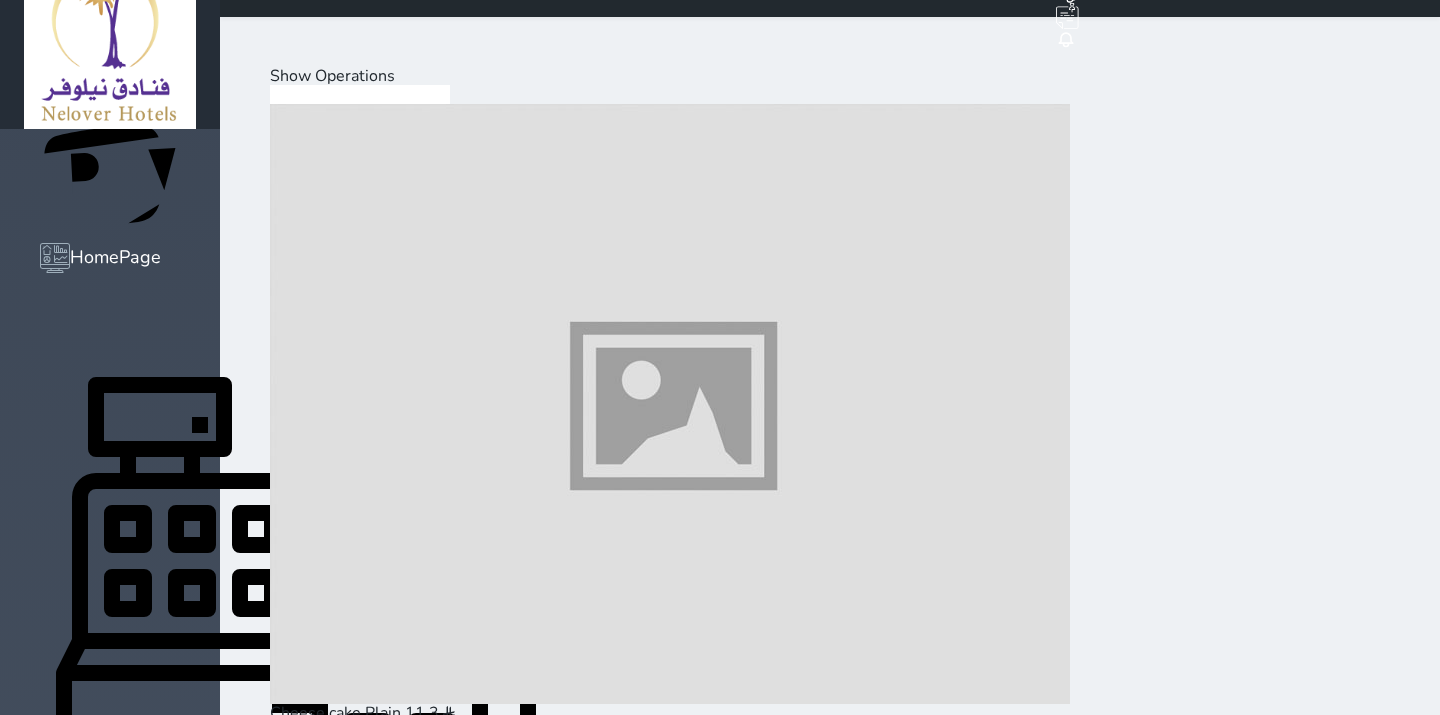click on "Snacks" at bounding box center [515, 8798] 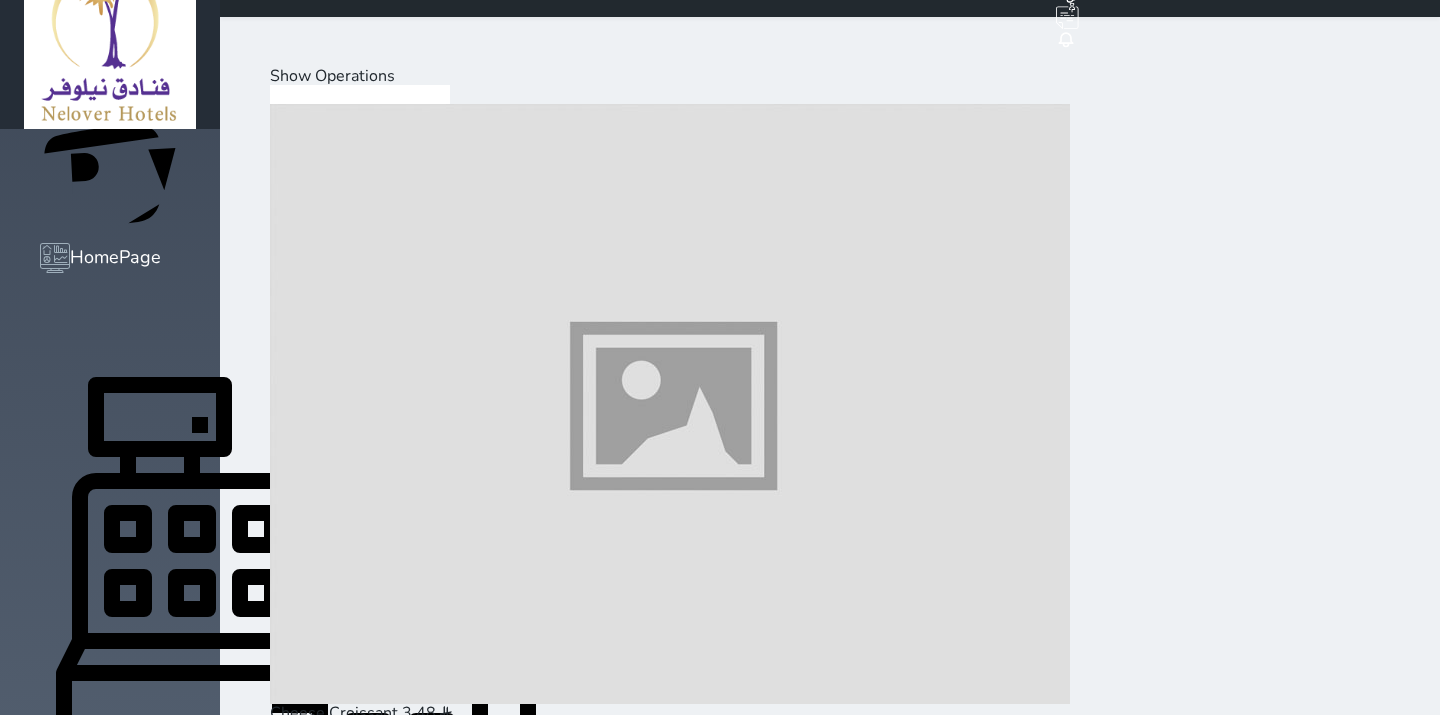 click on "Mini Bar" at bounding box center [570, 1974] 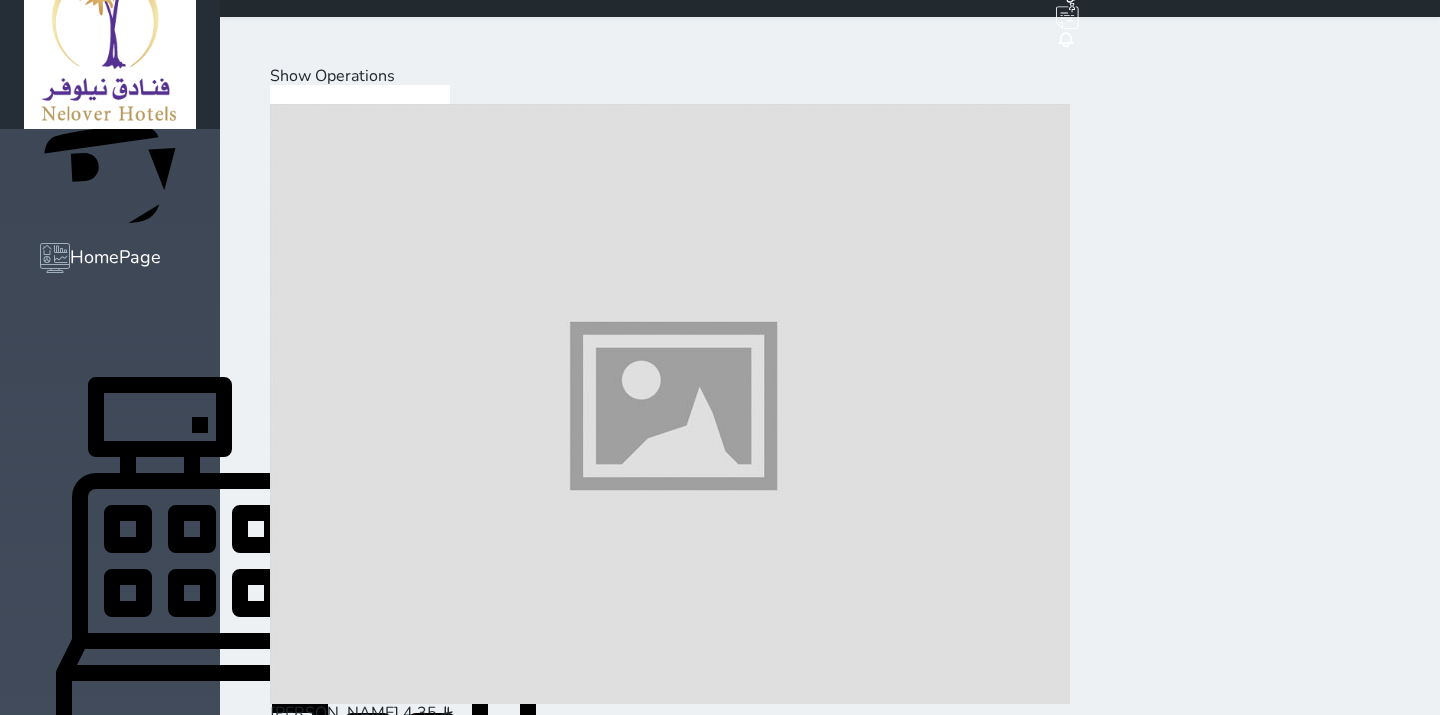 scroll, scrollTop: 111, scrollLeft: 0, axis: vertical 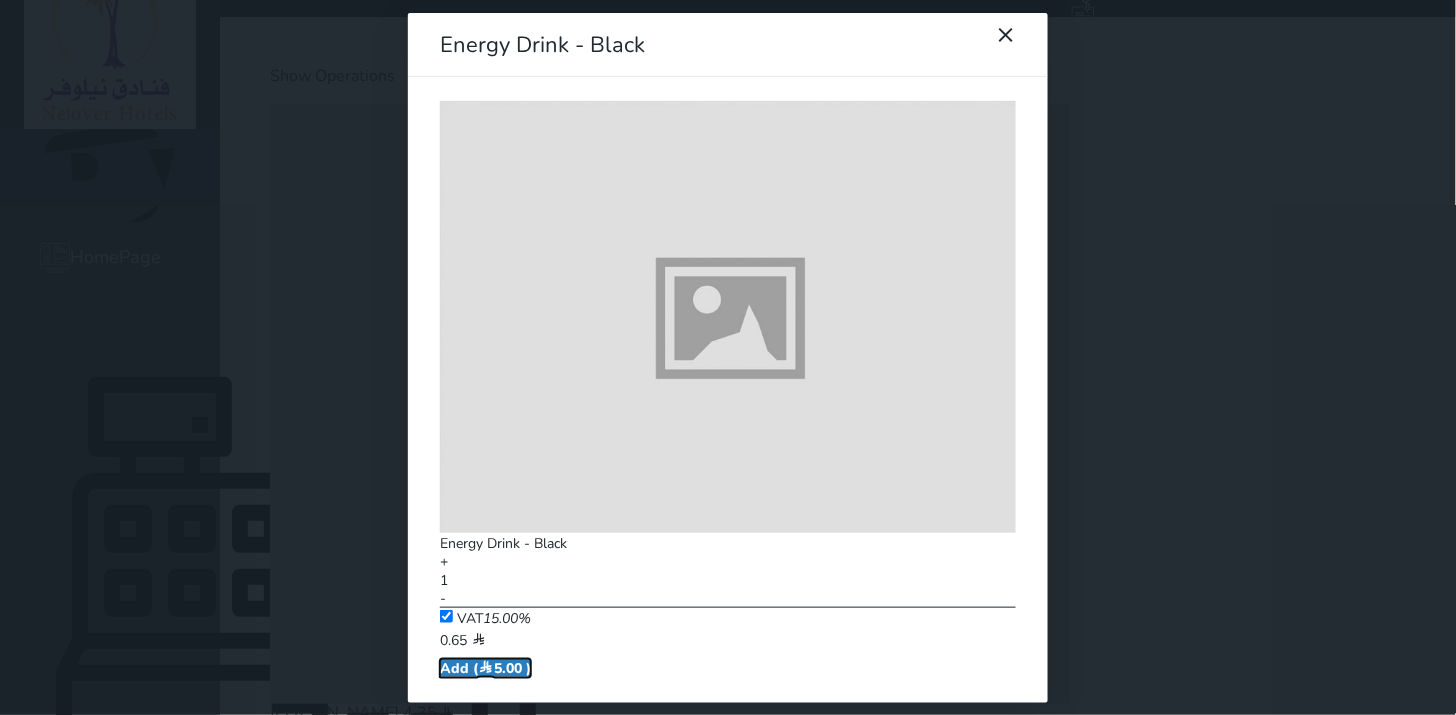 click on "Add  (    5.00 )" at bounding box center [485, 668] 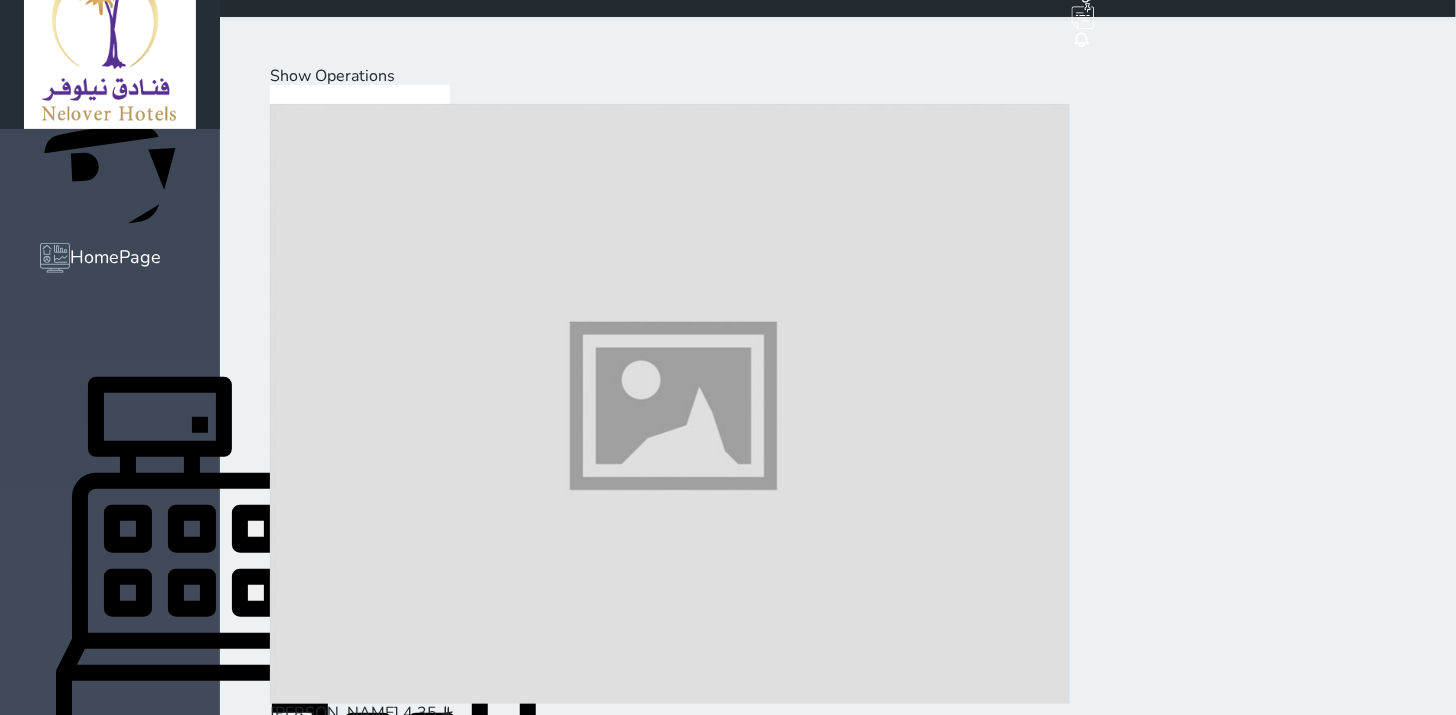 click on "Add  (    5.00 )" at bounding box center [513, 664] 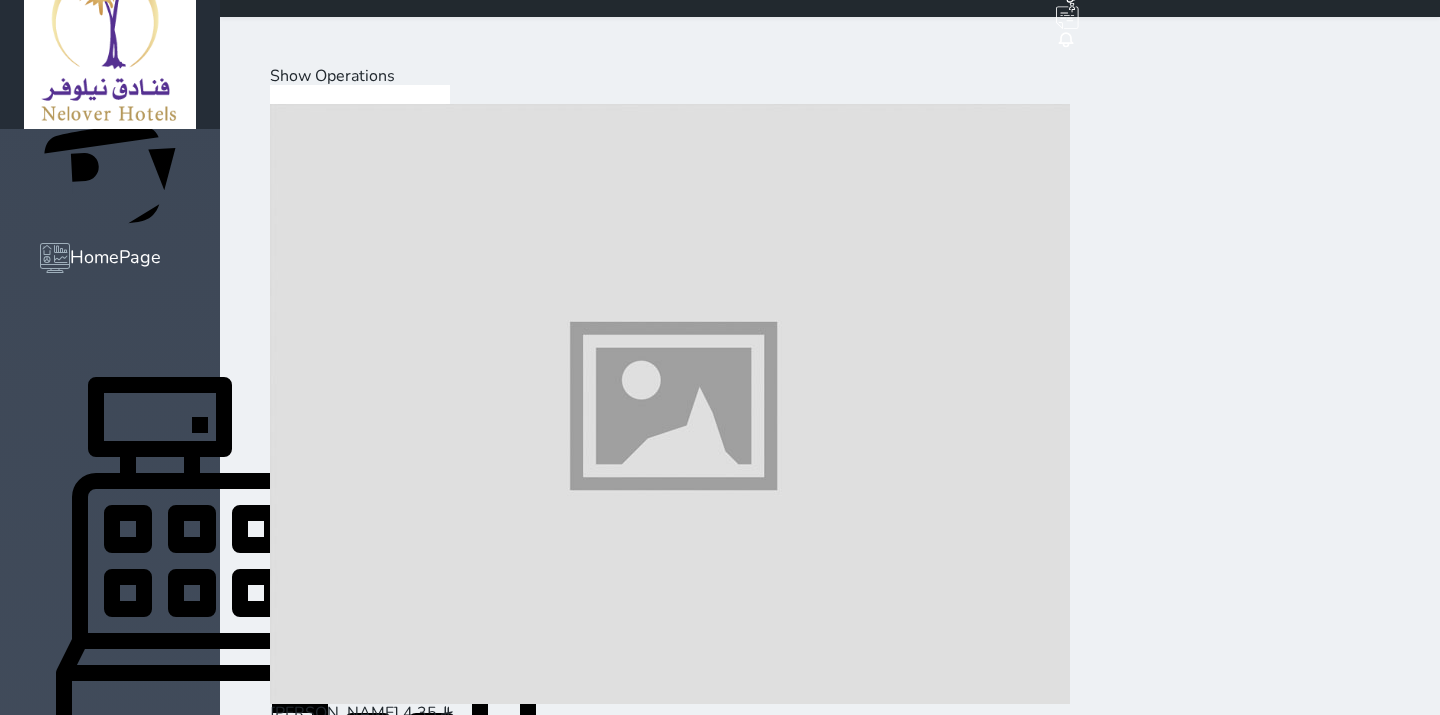 click at bounding box center [670, 4747] 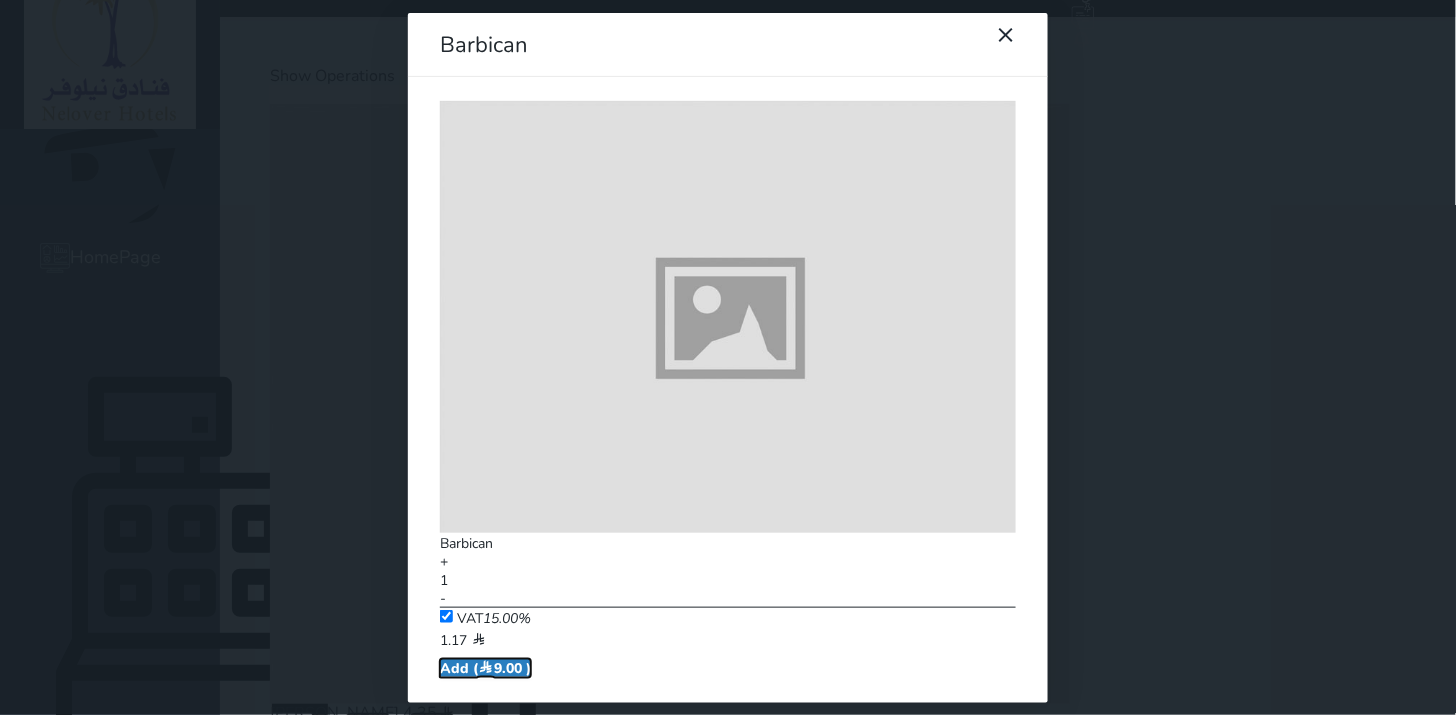 click on "Add  (    9.00 )" at bounding box center [485, 668] 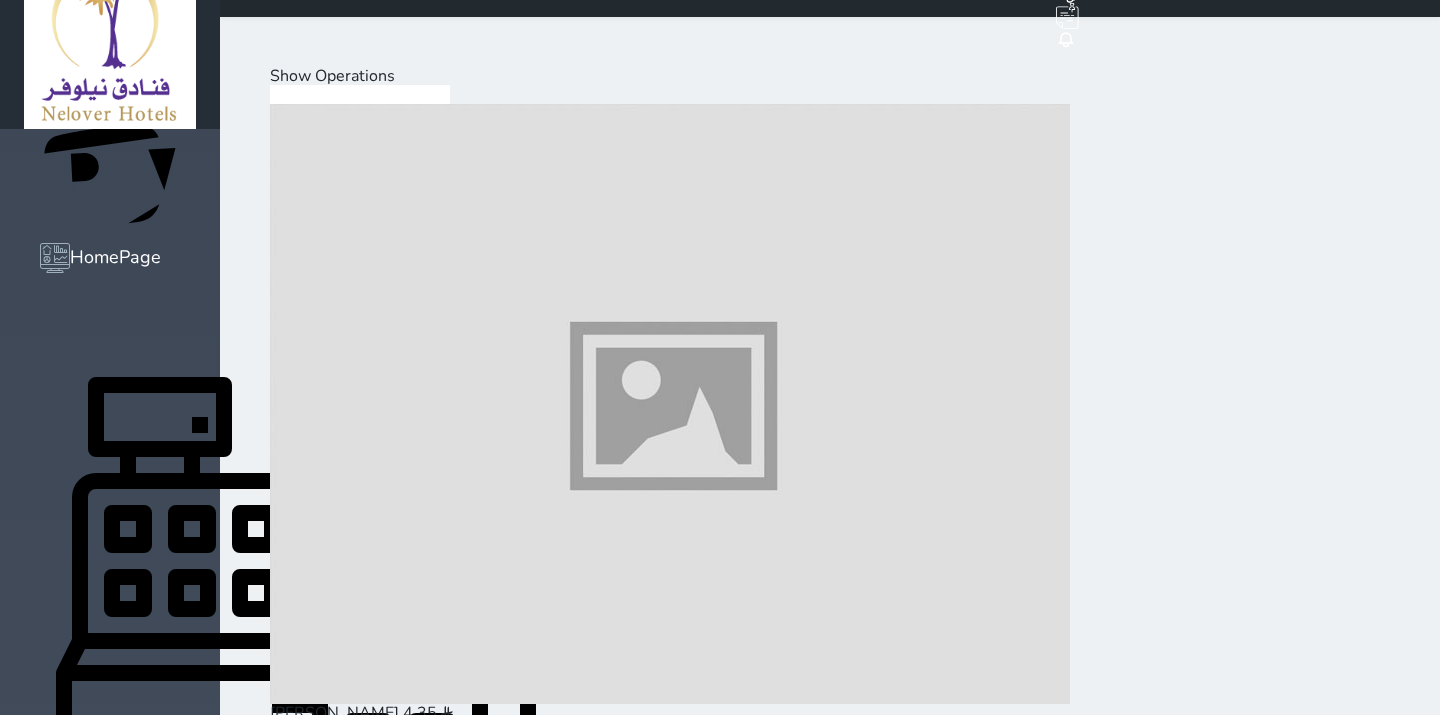 click at bounding box center (271, 11694) 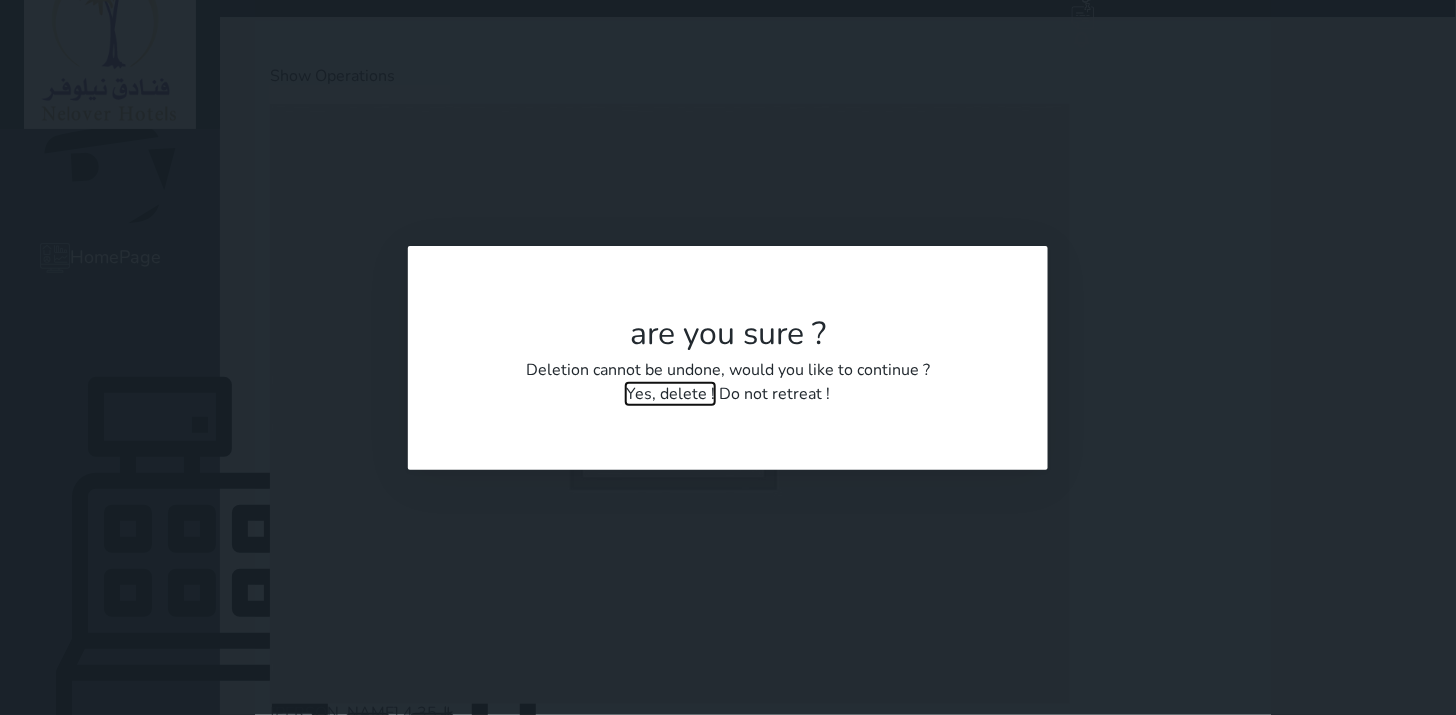 click on "Yes, delete !" at bounding box center [670, 394] 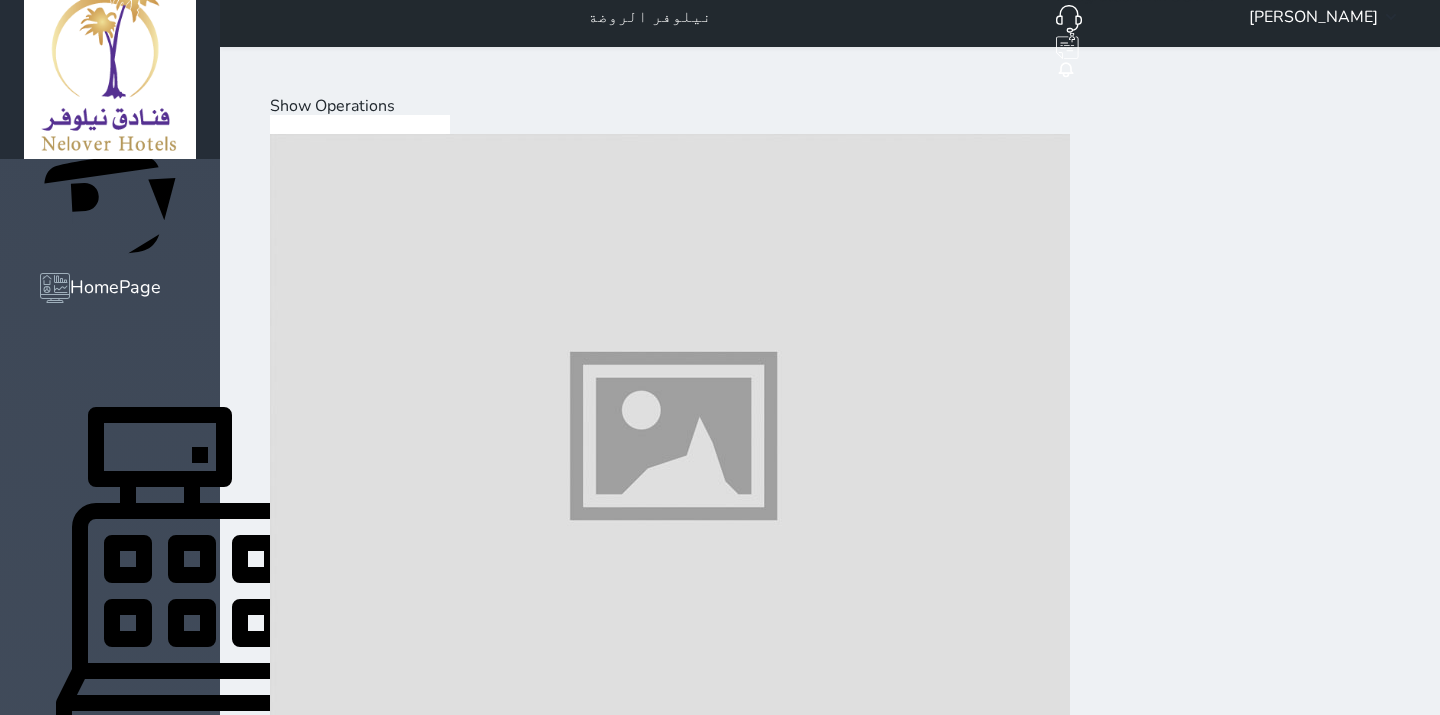 scroll, scrollTop: 0, scrollLeft: 0, axis: both 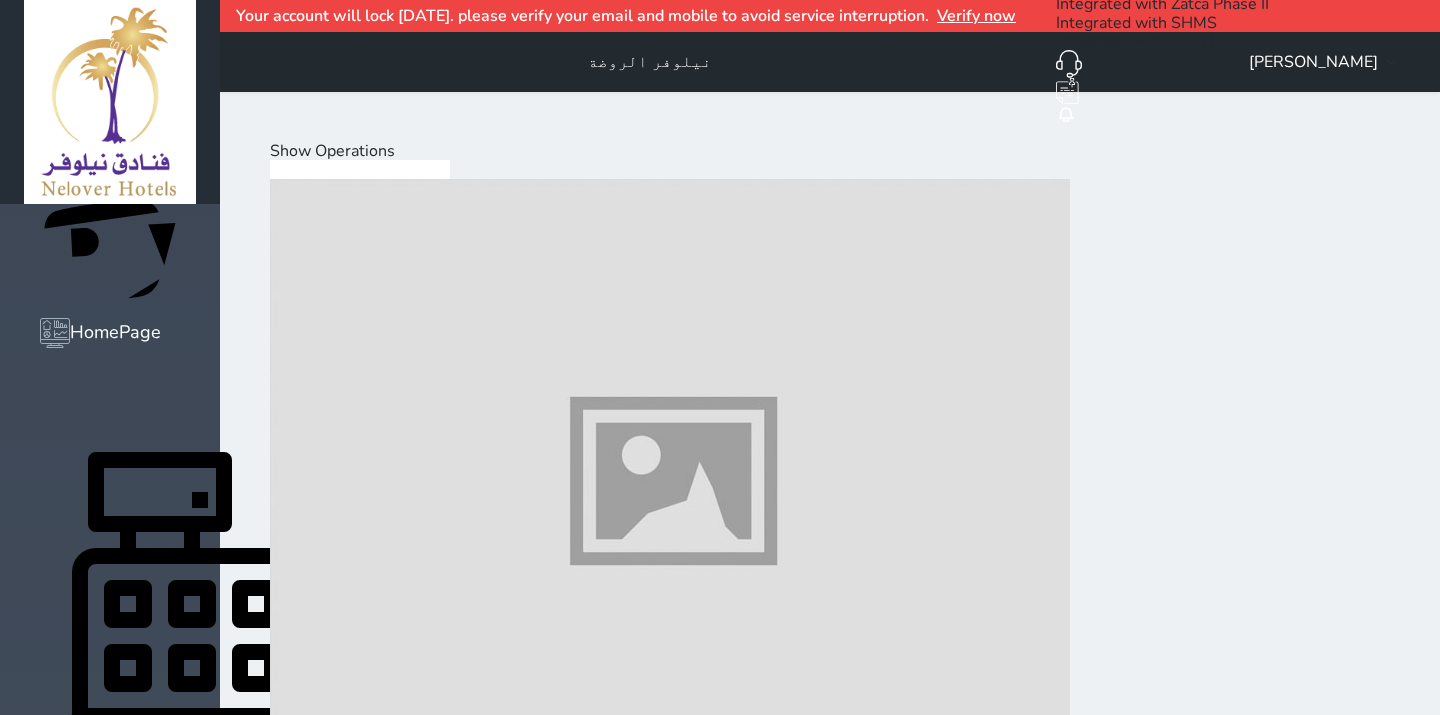 click at bounding box center (670, 479) 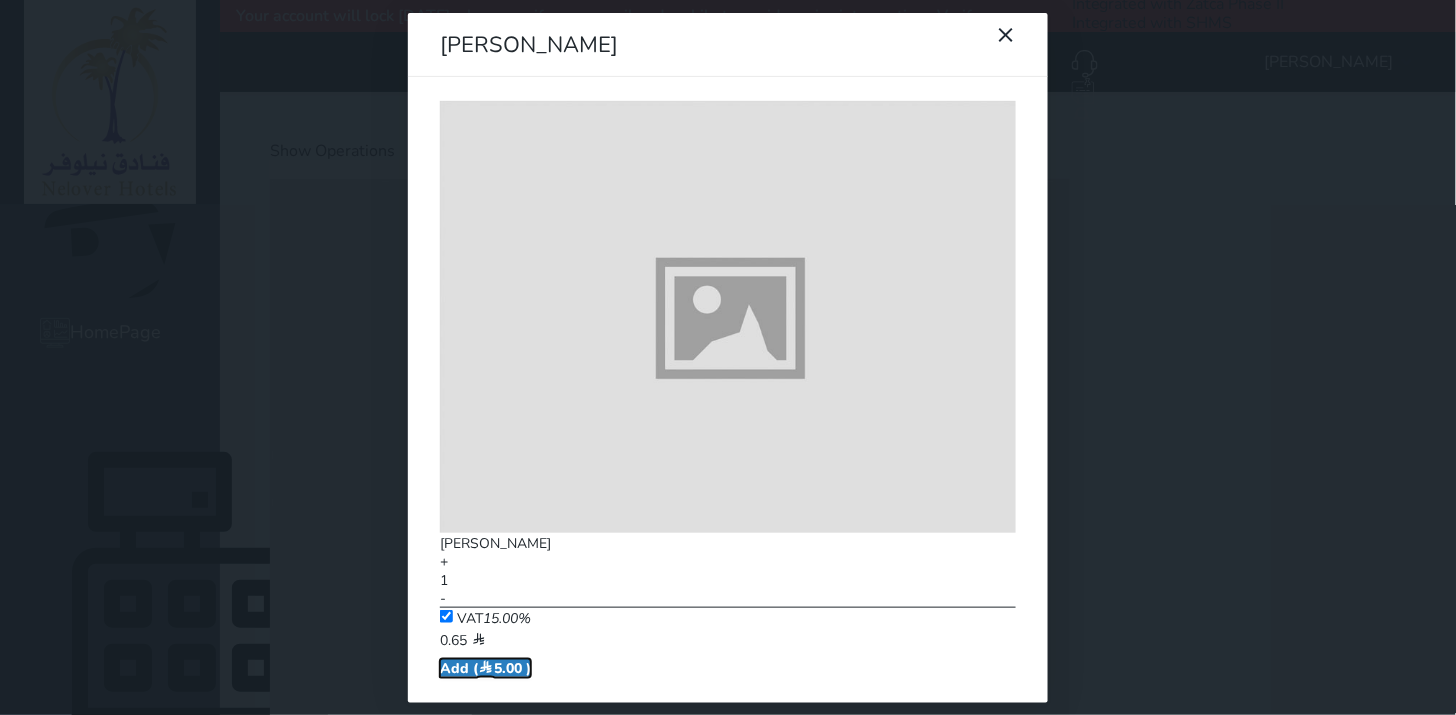 click on "Add  (    5.00 )" at bounding box center [485, 668] 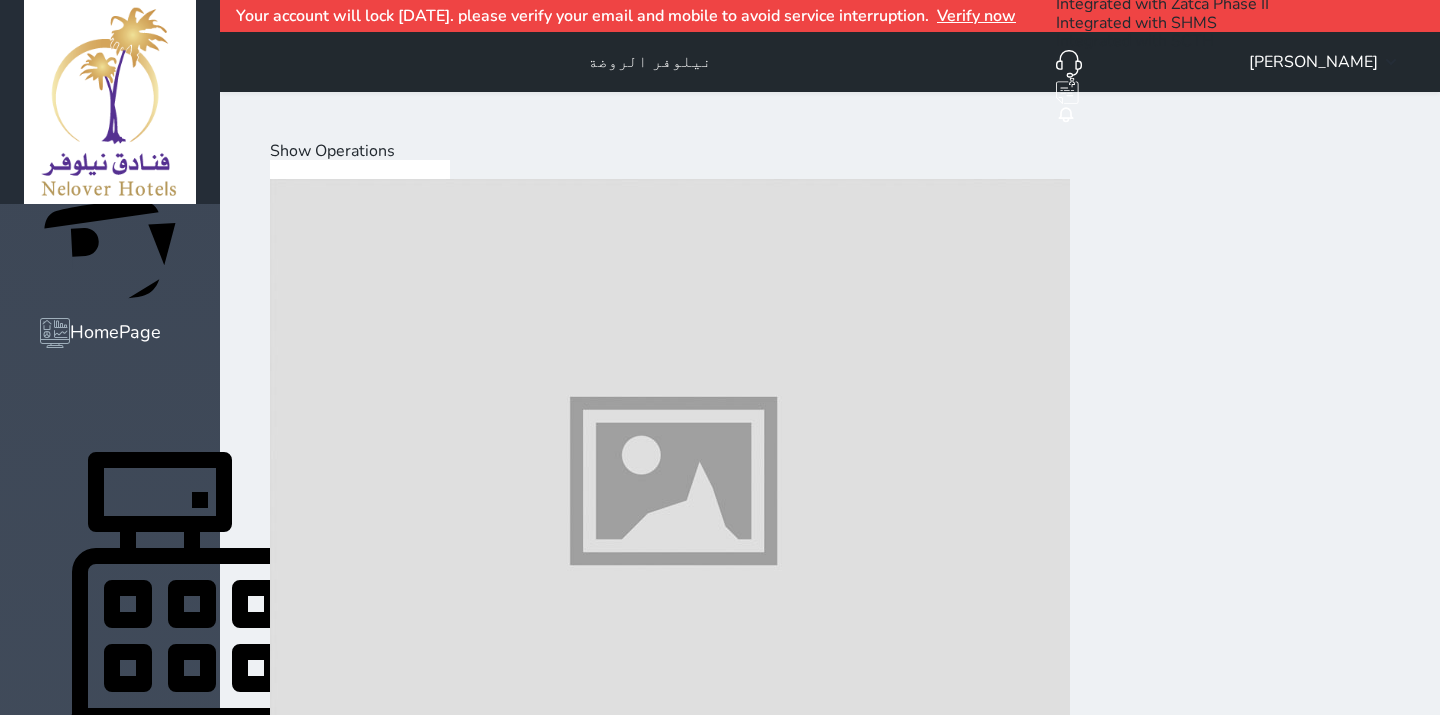 click at bounding box center (271, 11769) 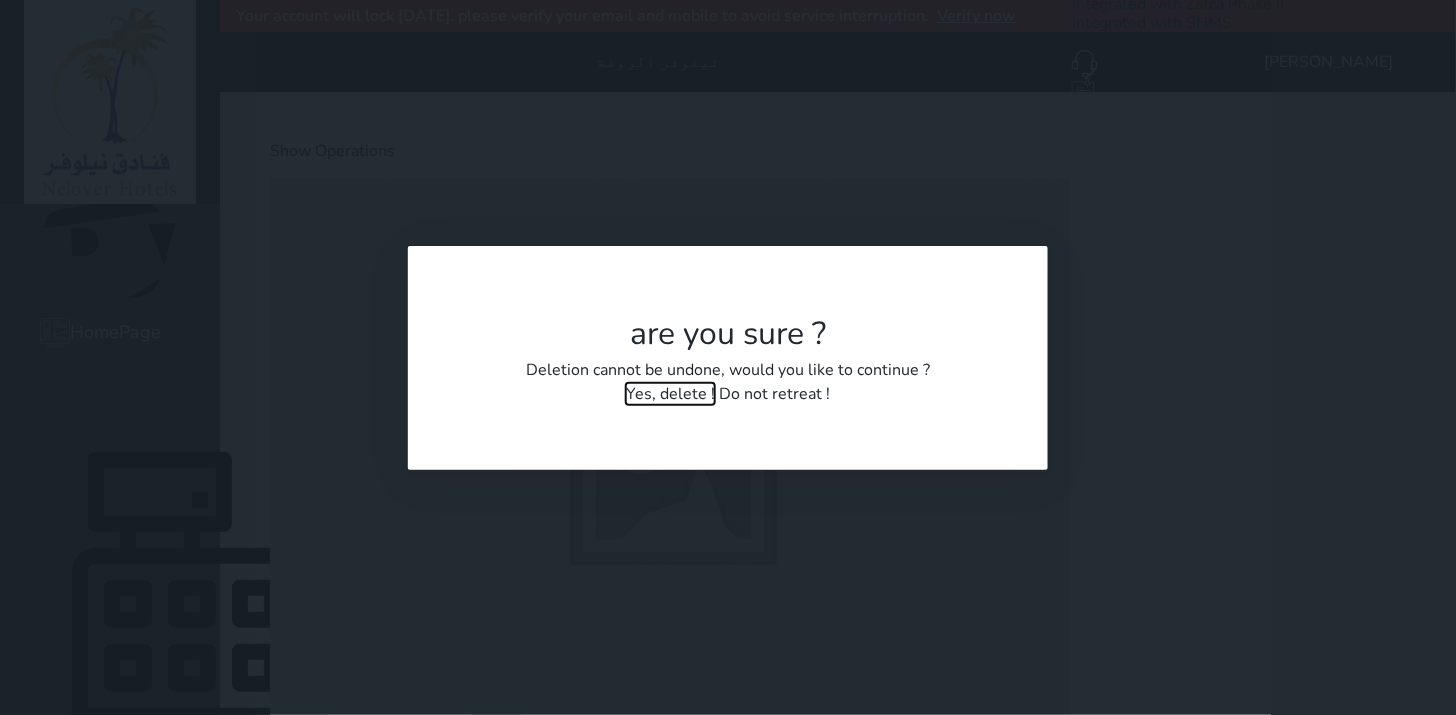 click on "Yes, delete !" at bounding box center [670, 394] 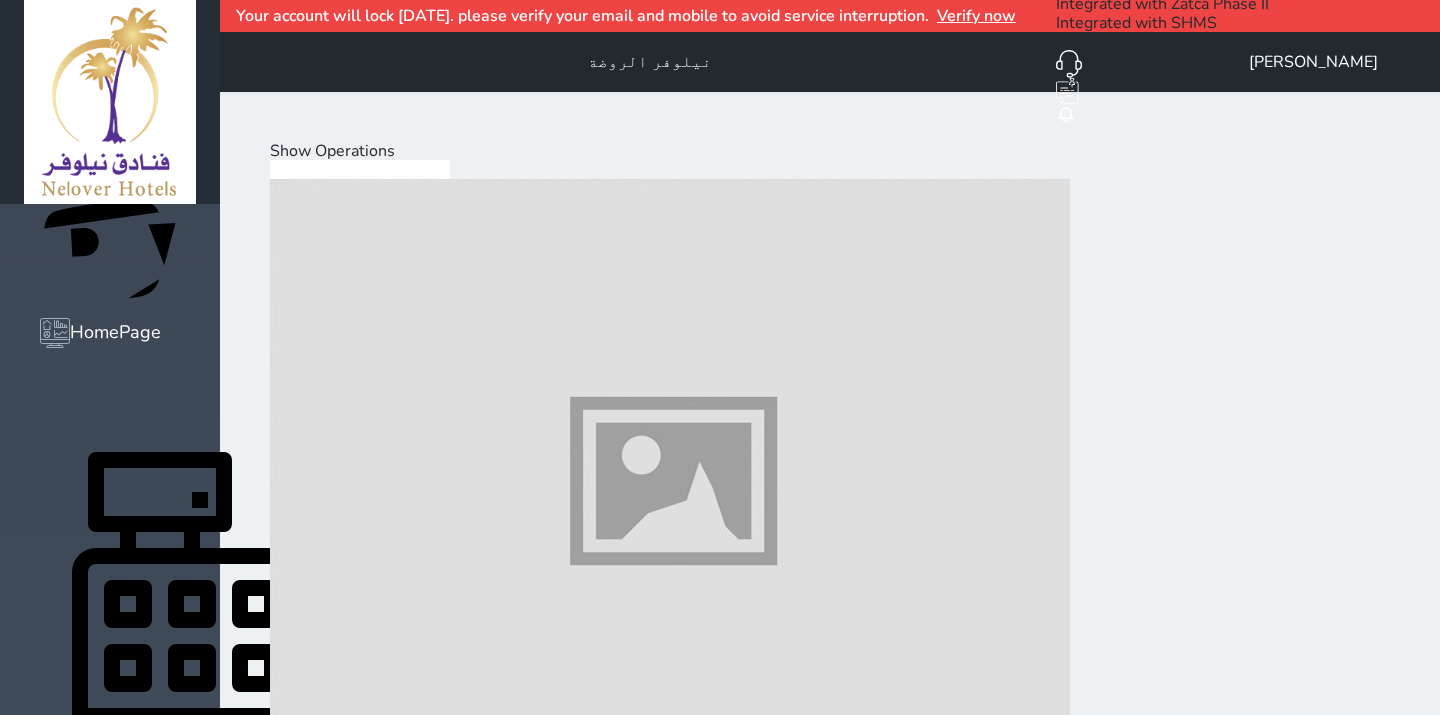 click on "Cold Drinks" at bounding box center [312, 11355] 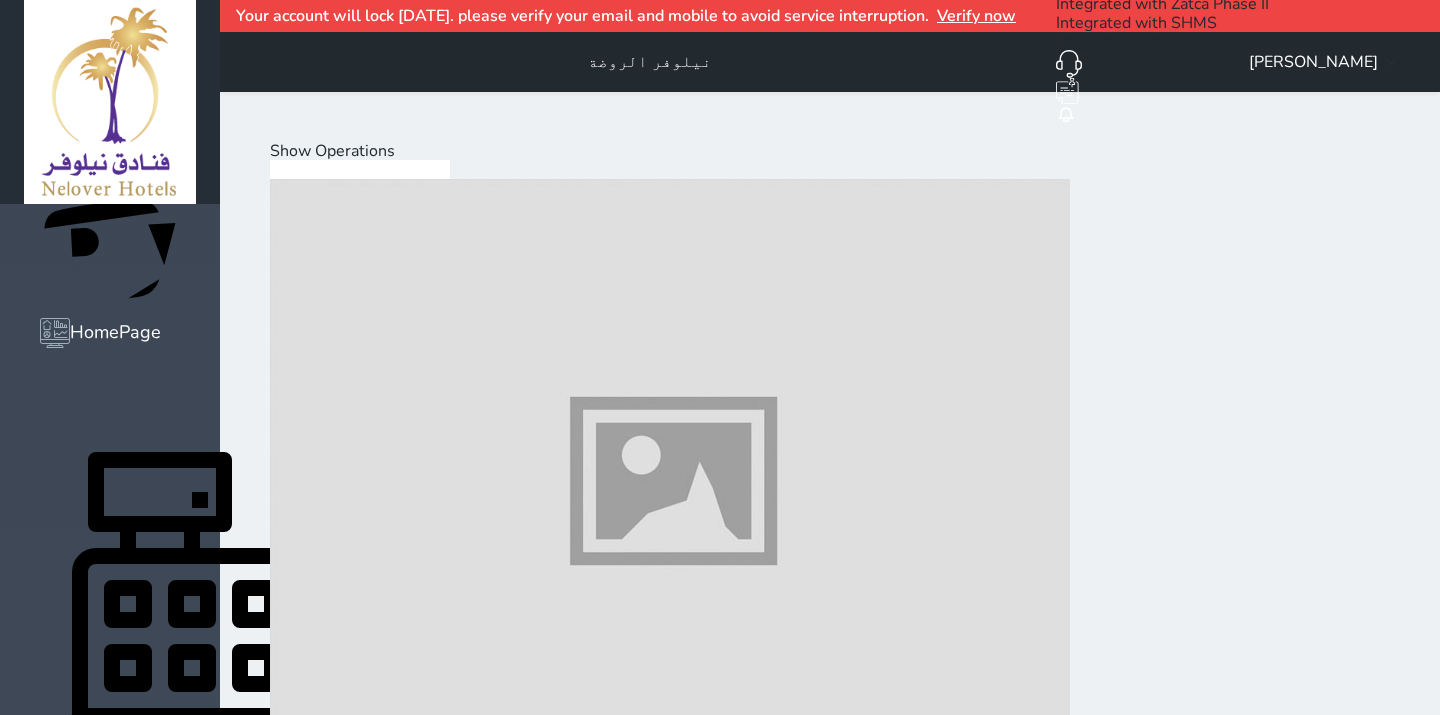 click at bounding box center [670, 1099] 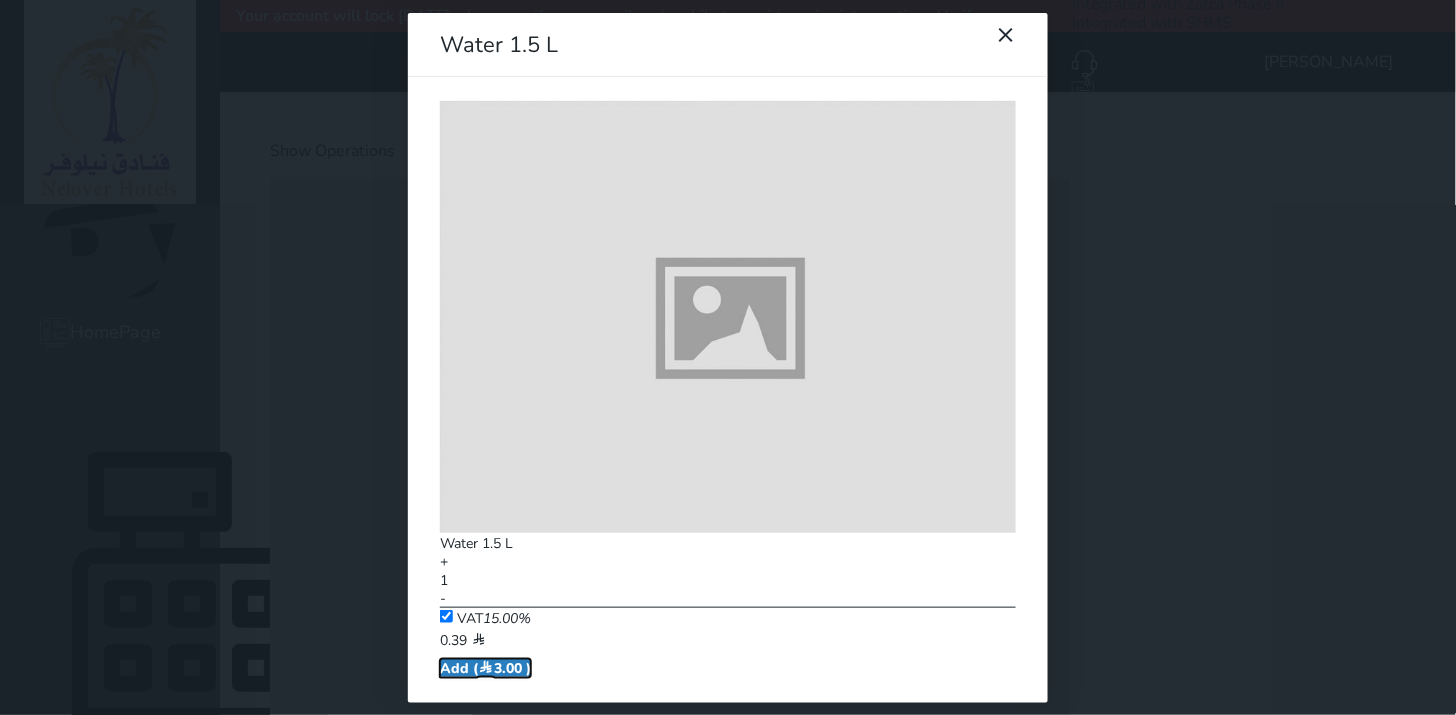 click on "Add  (    3.00 )" at bounding box center (485, 668) 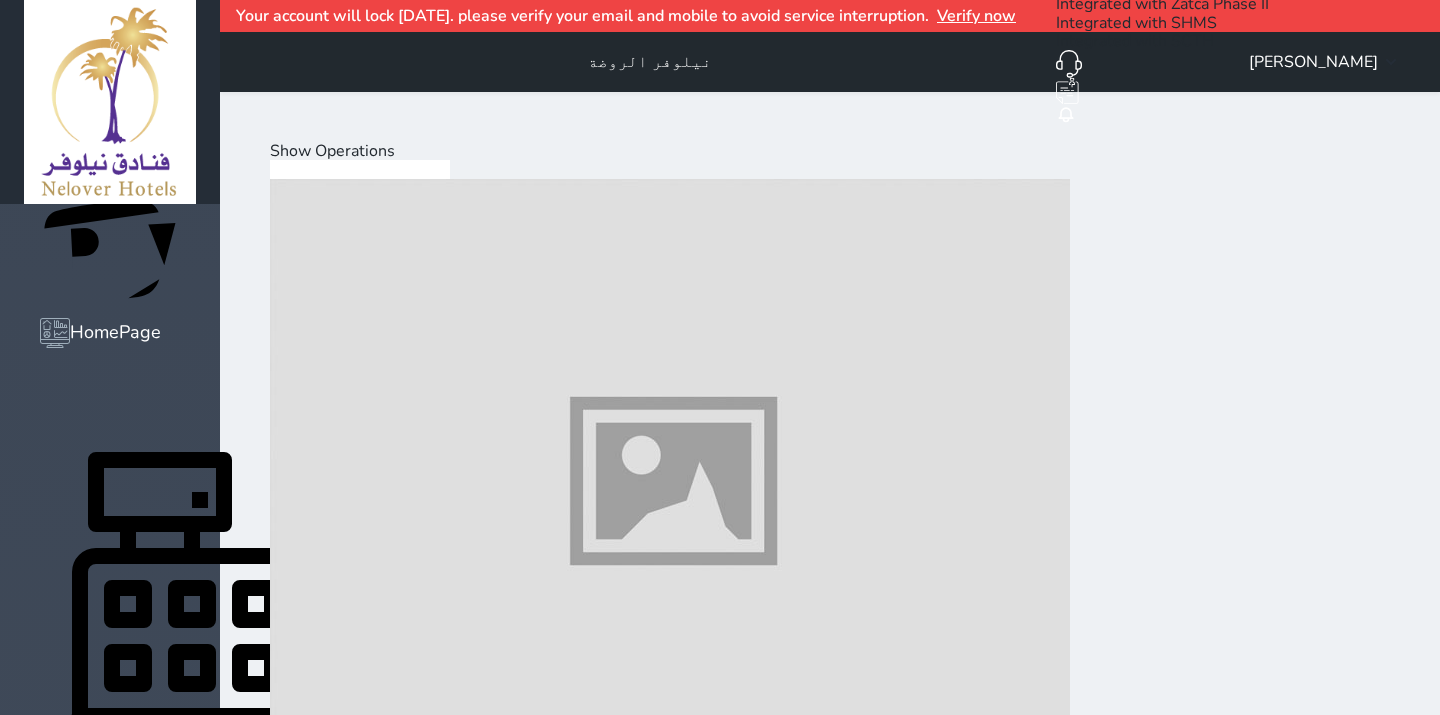 click at bounding box center (670, 1720) 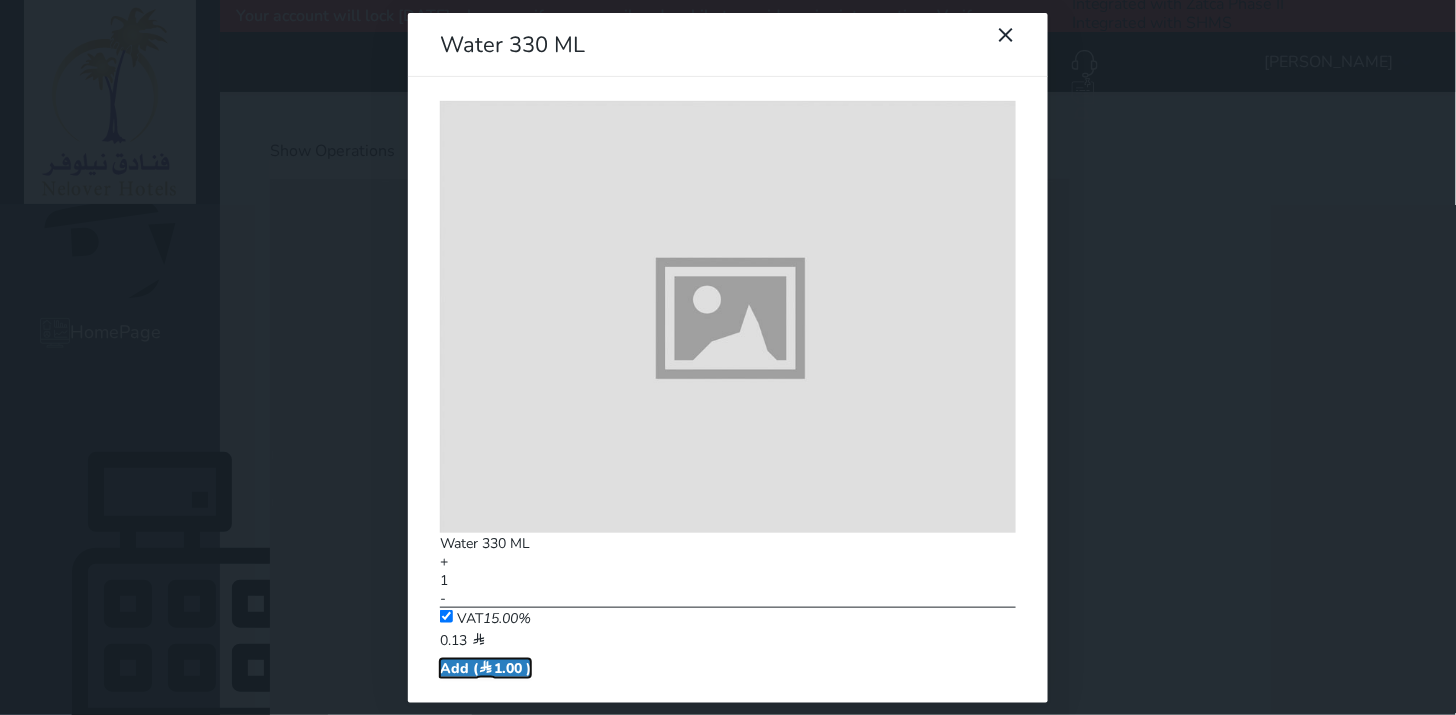 click on "Add  (    1.00 )" at bounding box center (485, 668) 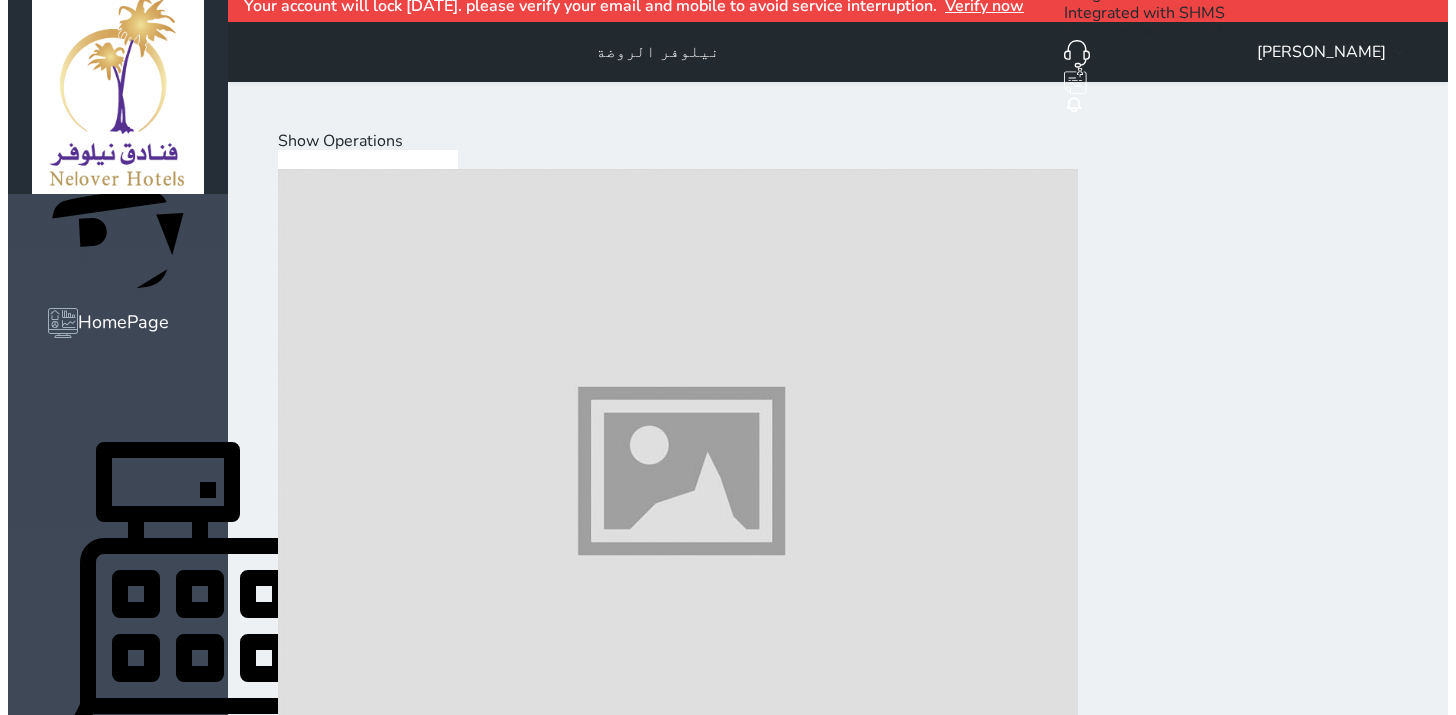 scroll, scrollTop: 75, scrollLeft: 0, axis: vertical 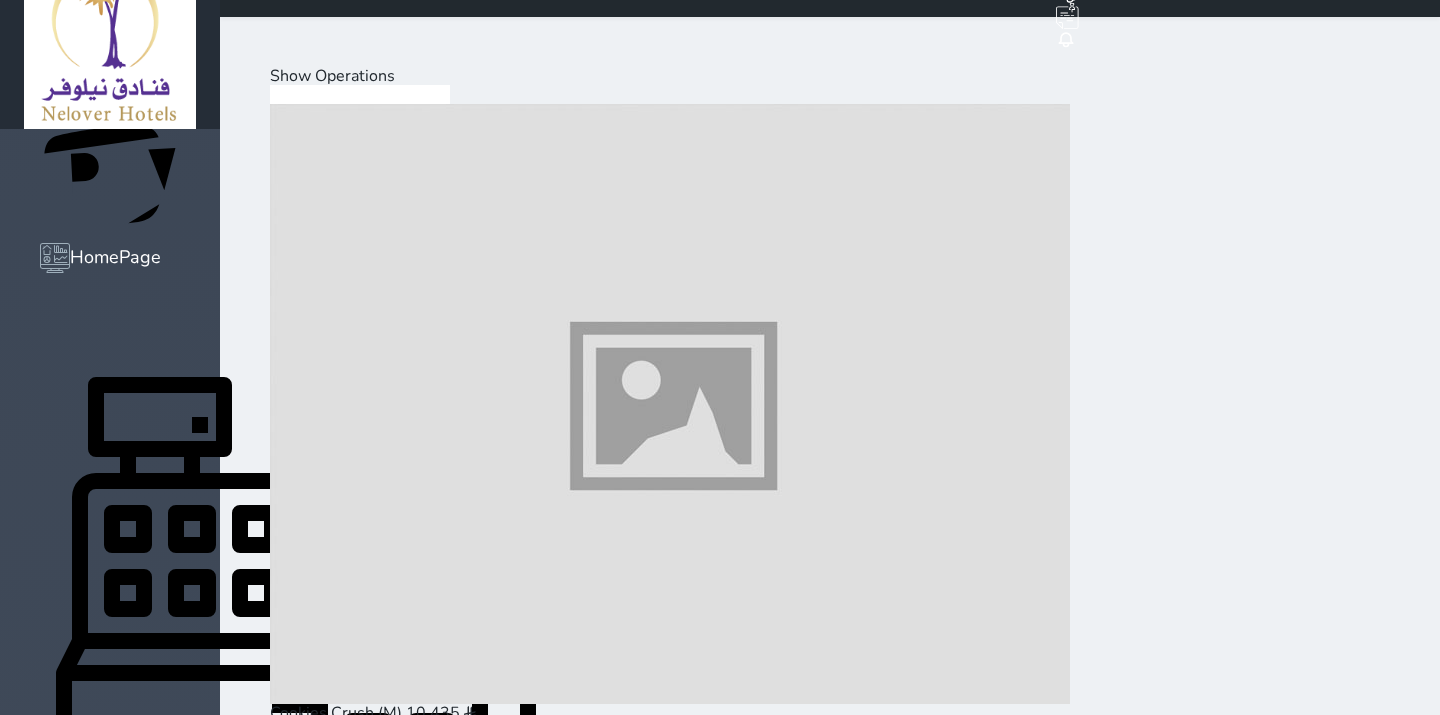 click on "Pay (31.02  )" at bounding box center (323, 20653) 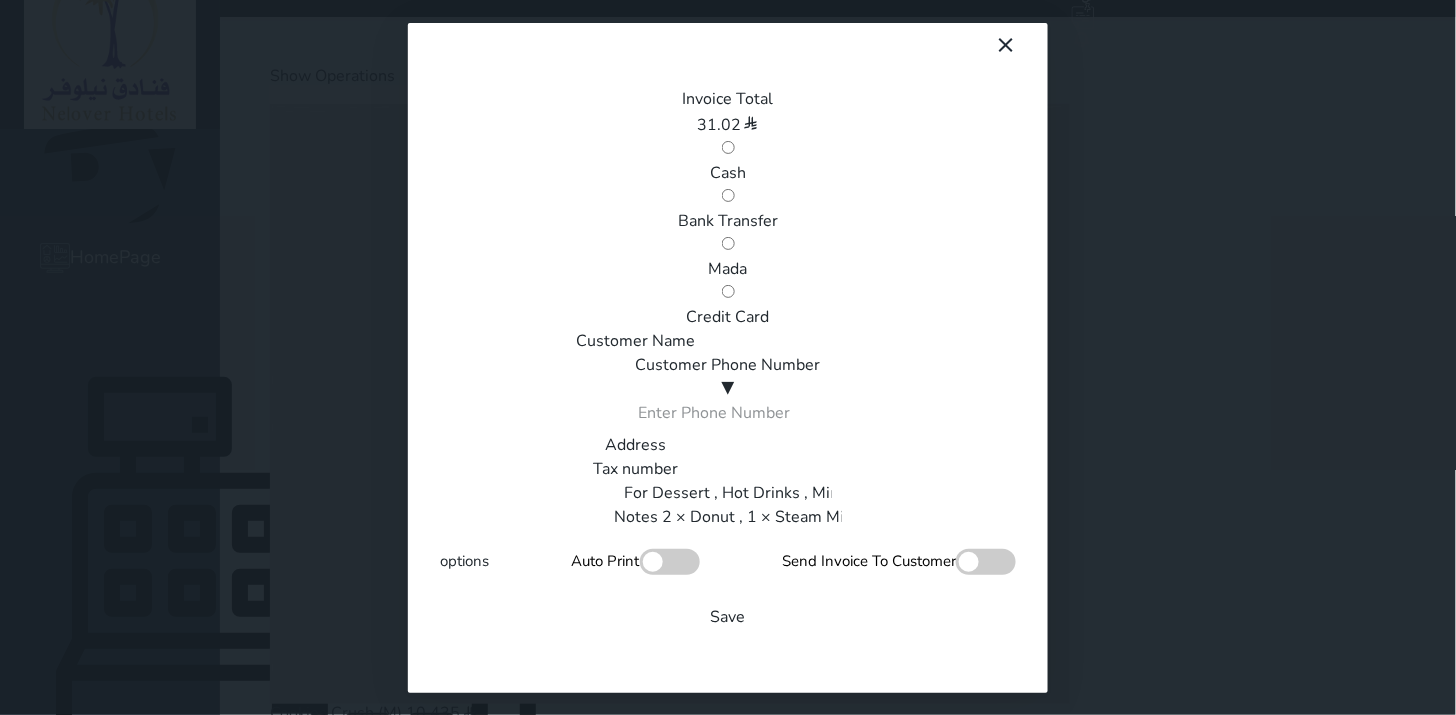 click on "Mada" at bounding box center [728, 269] 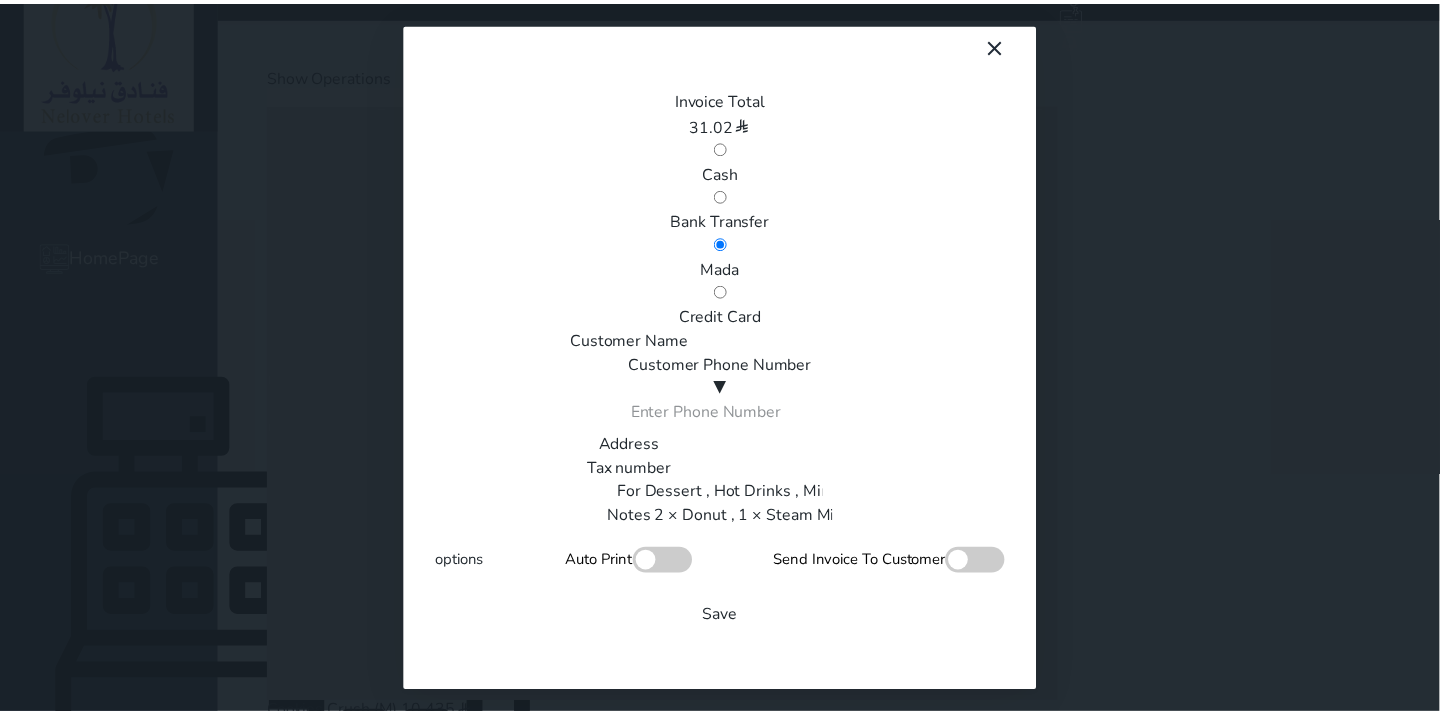 scroll, scrollTop: 342, scrollLeft: 0, axis: vertical 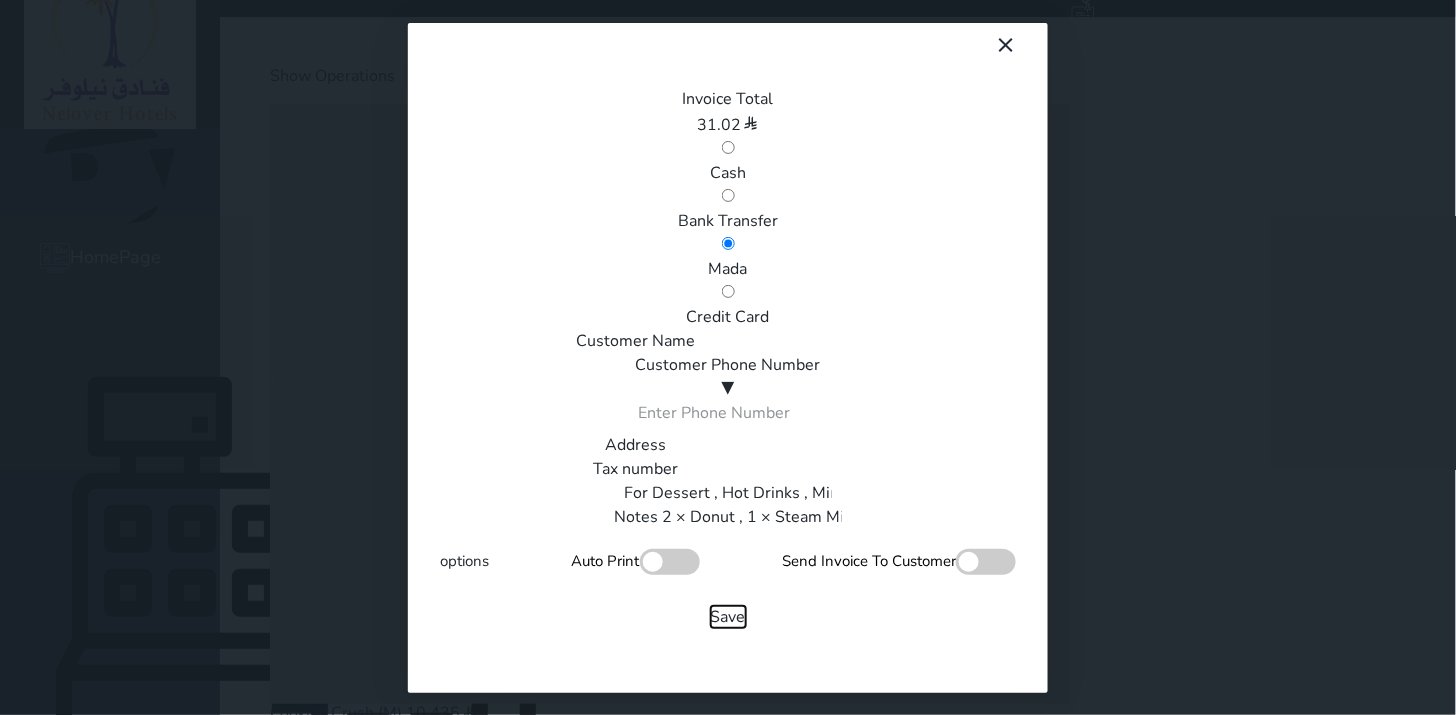 click on "Save" at bounding box center [728, 617] 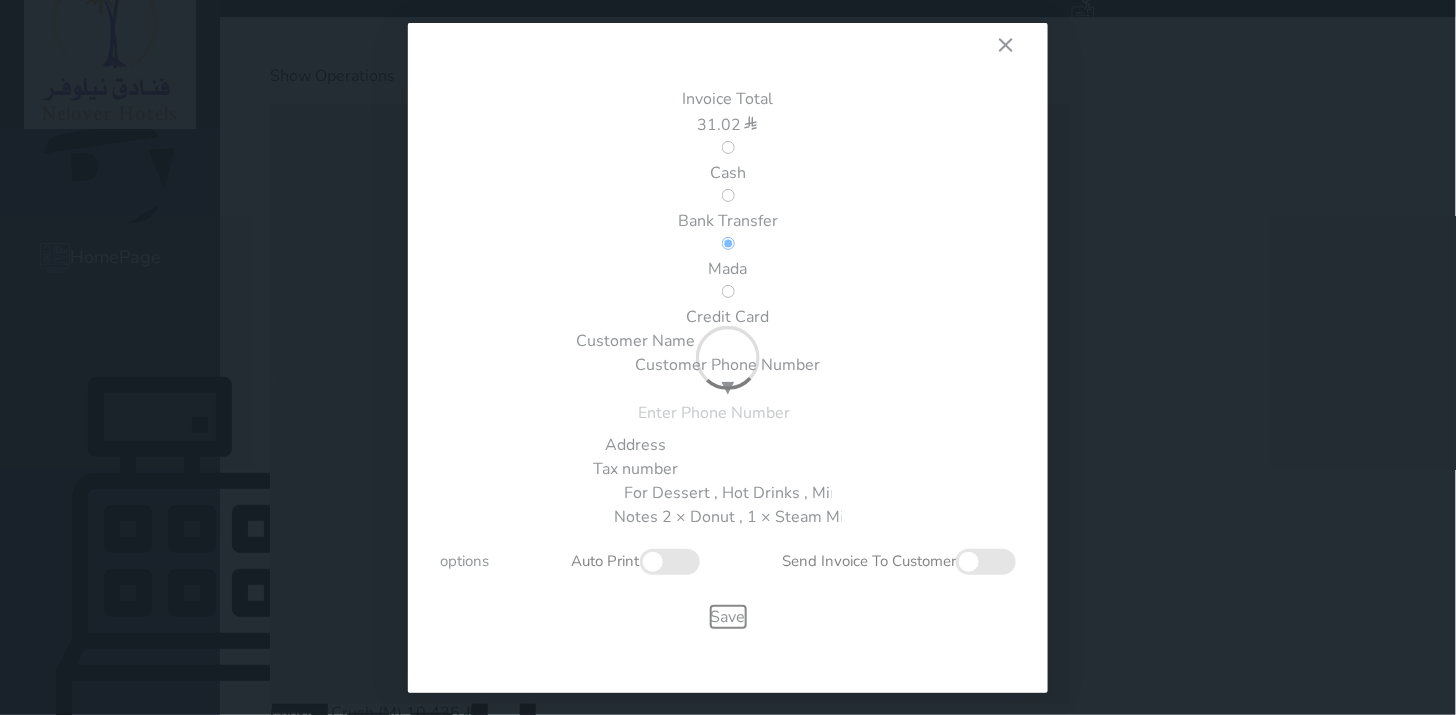 type 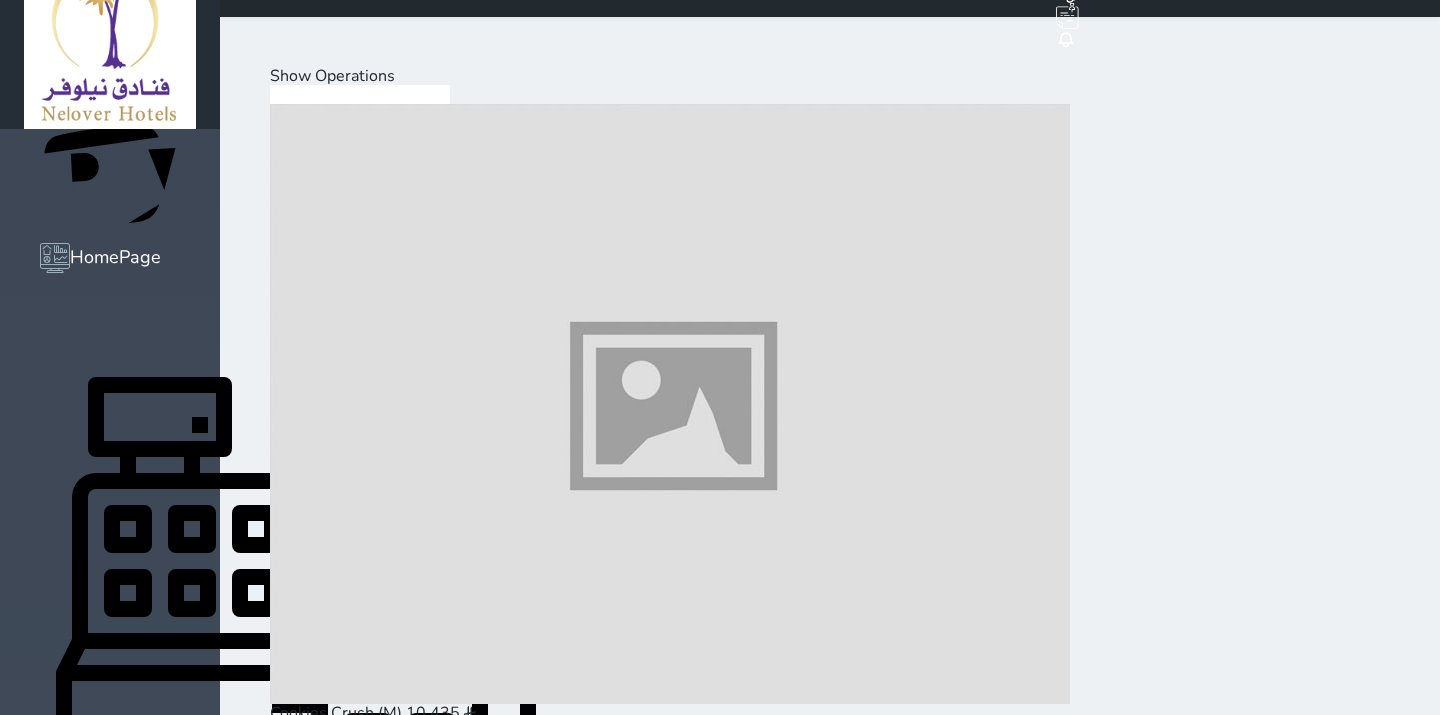 click on "Hot Drinks" at bounding box center (393, 19965) 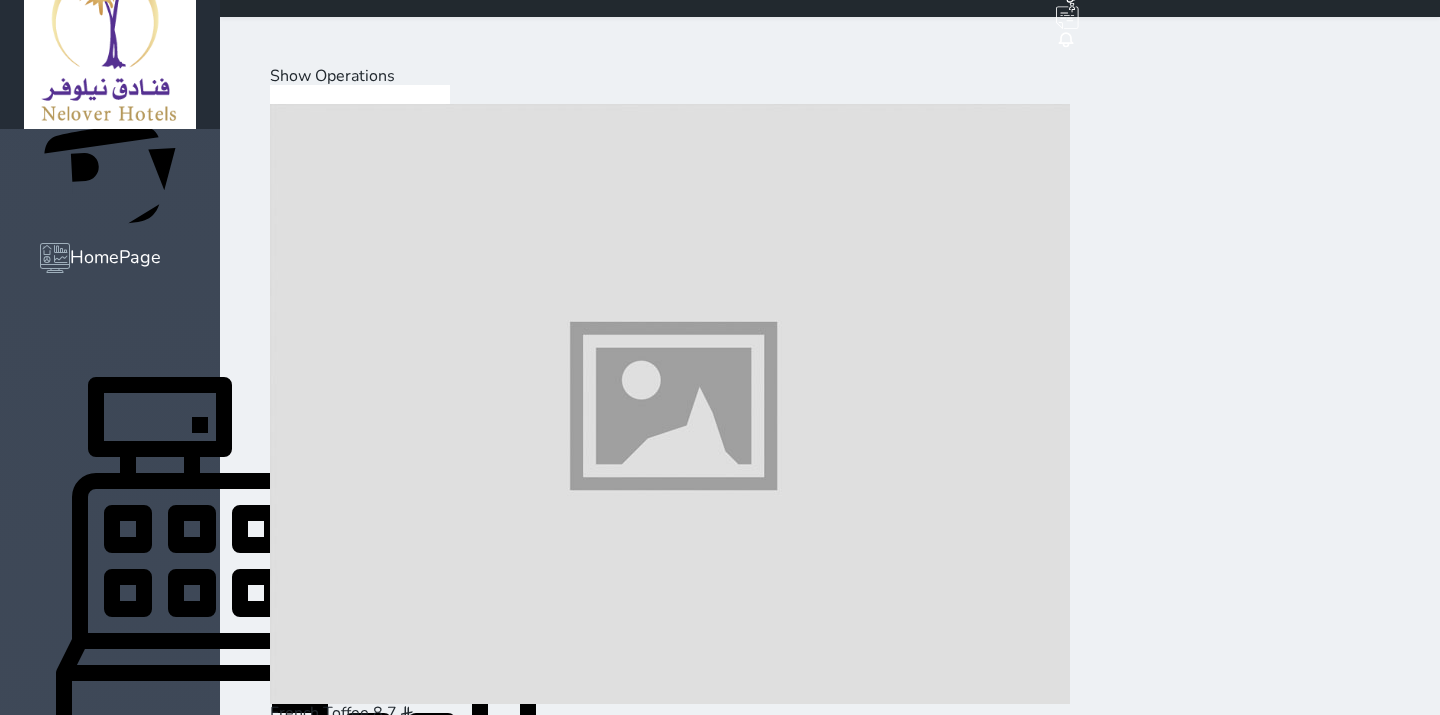 scroll, scrollTop: 555, scrollLeft: 0, axis: vertical 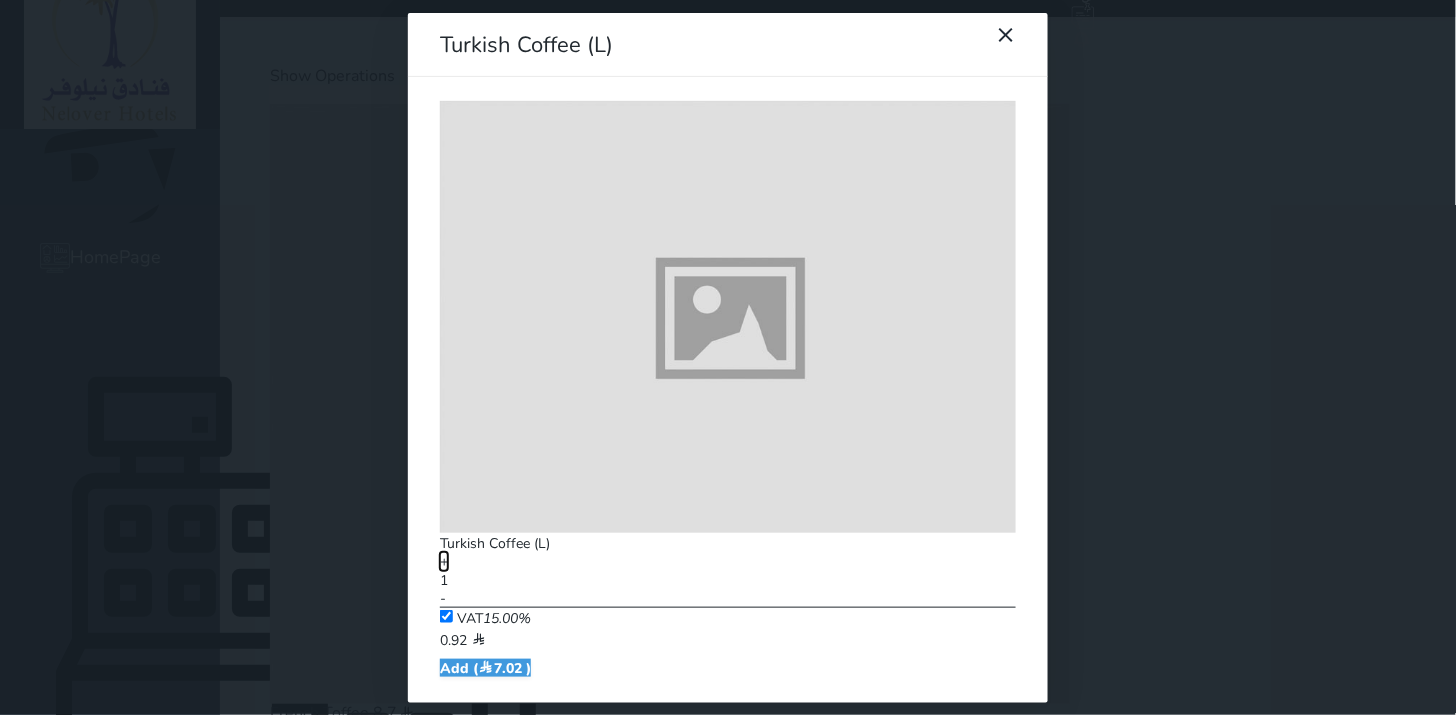 click on "+" at bounding box center (444, 561) 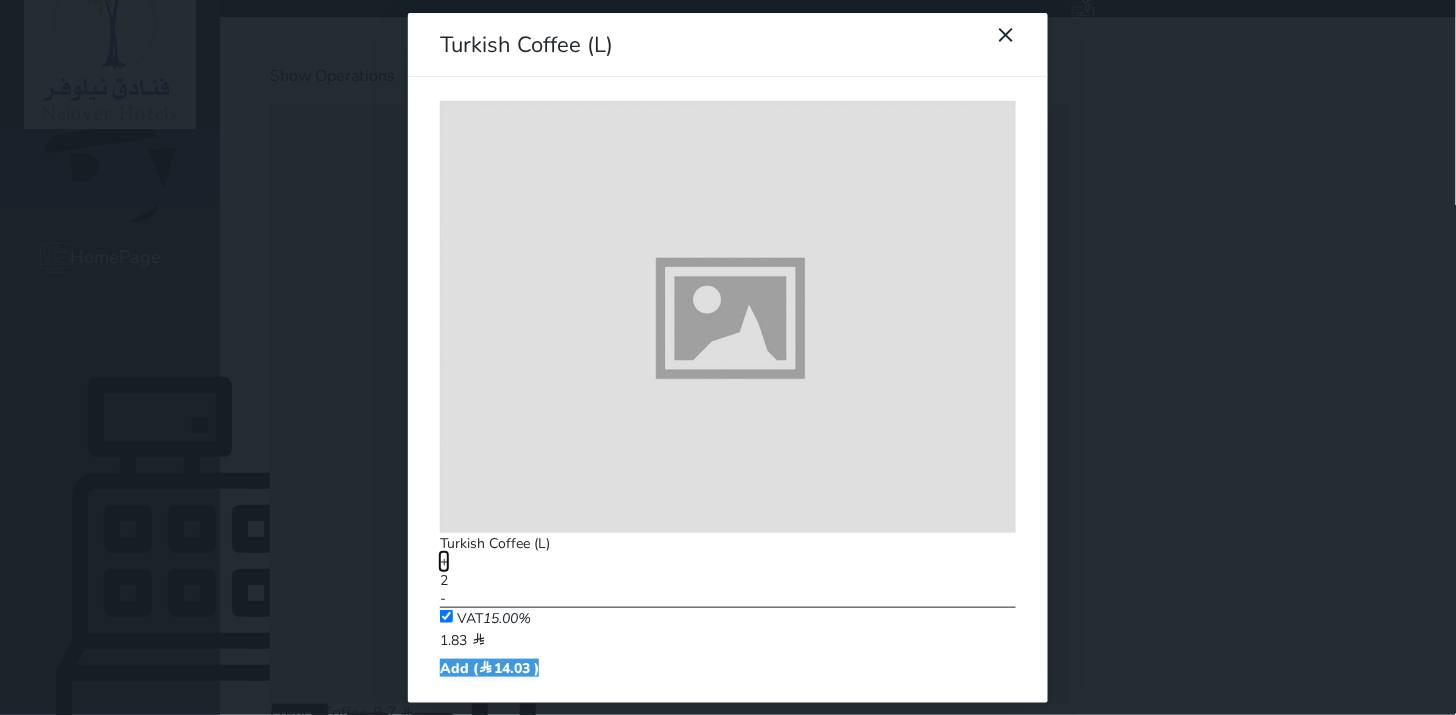 click on "+" at bounding box center (444, 561) 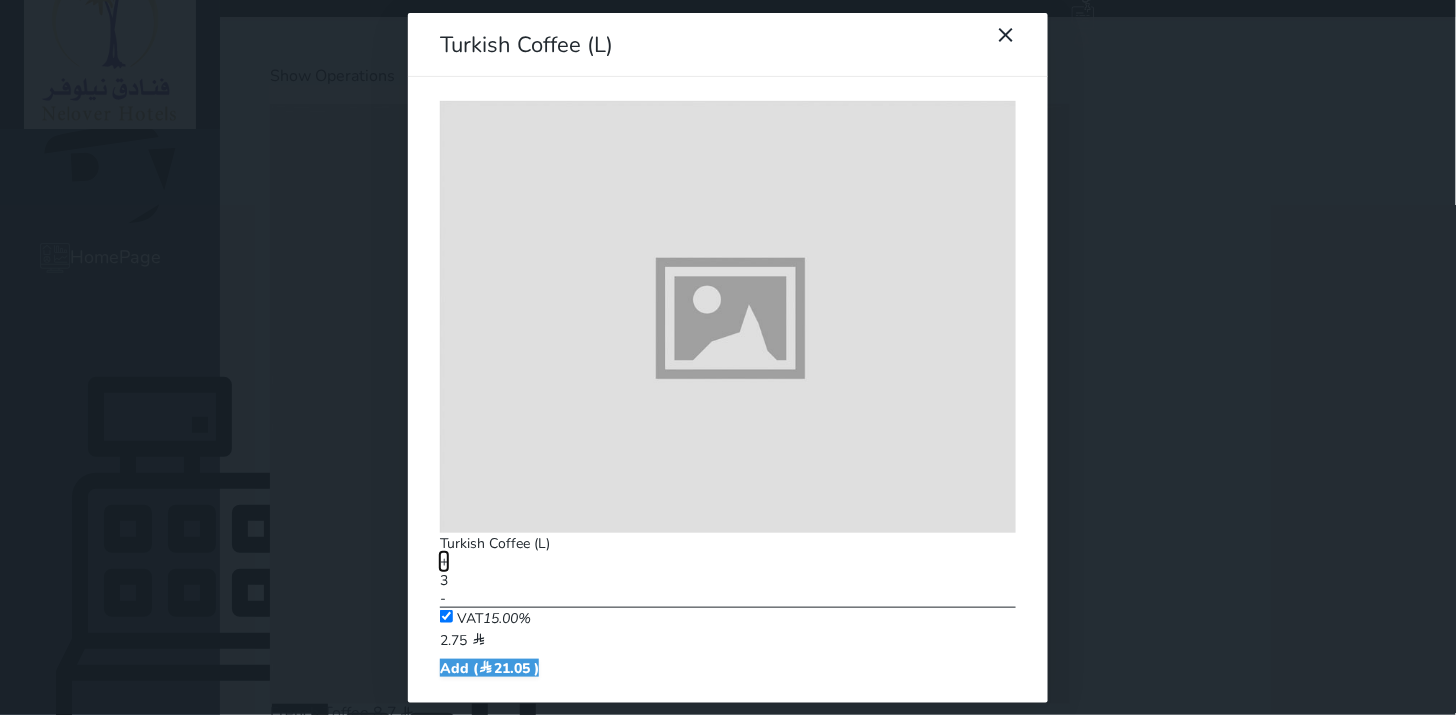 click on "+" at bounding box center (444, 561) 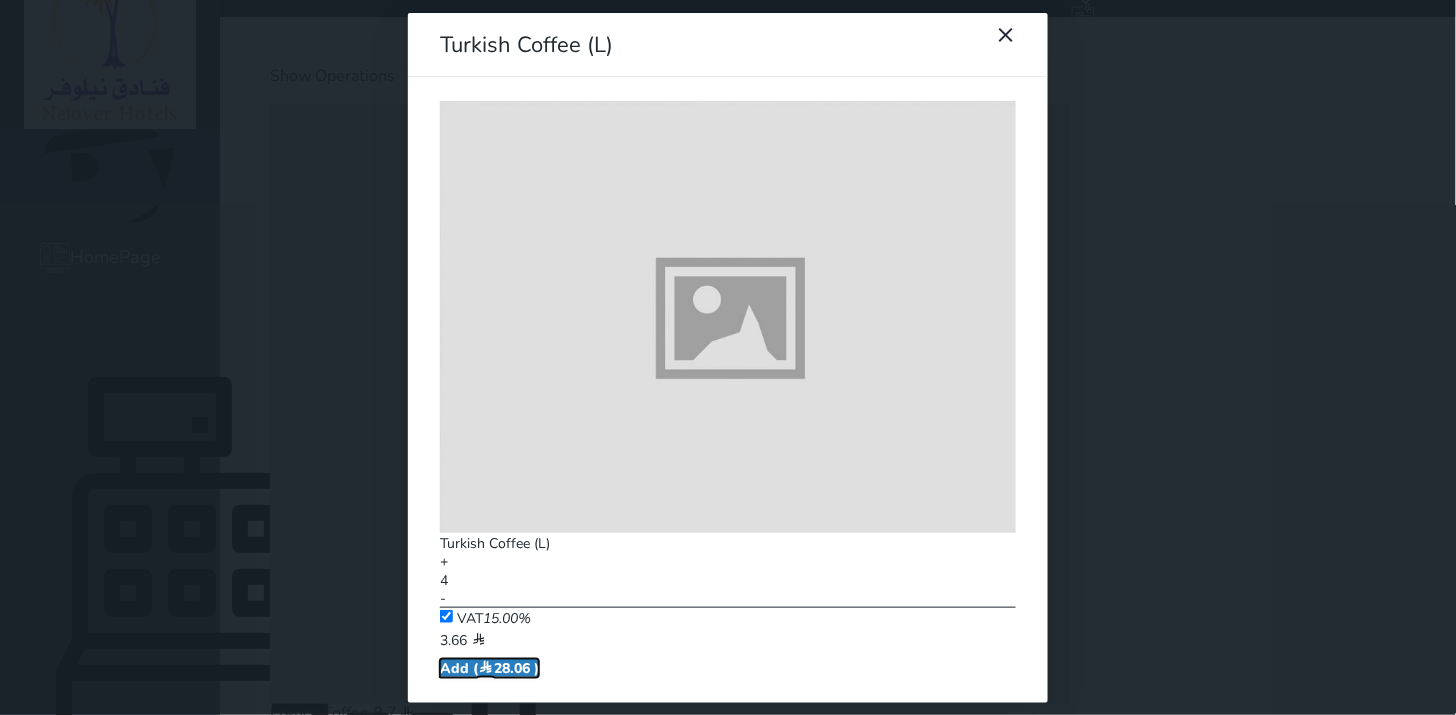 click at bounding box center [486, 668] 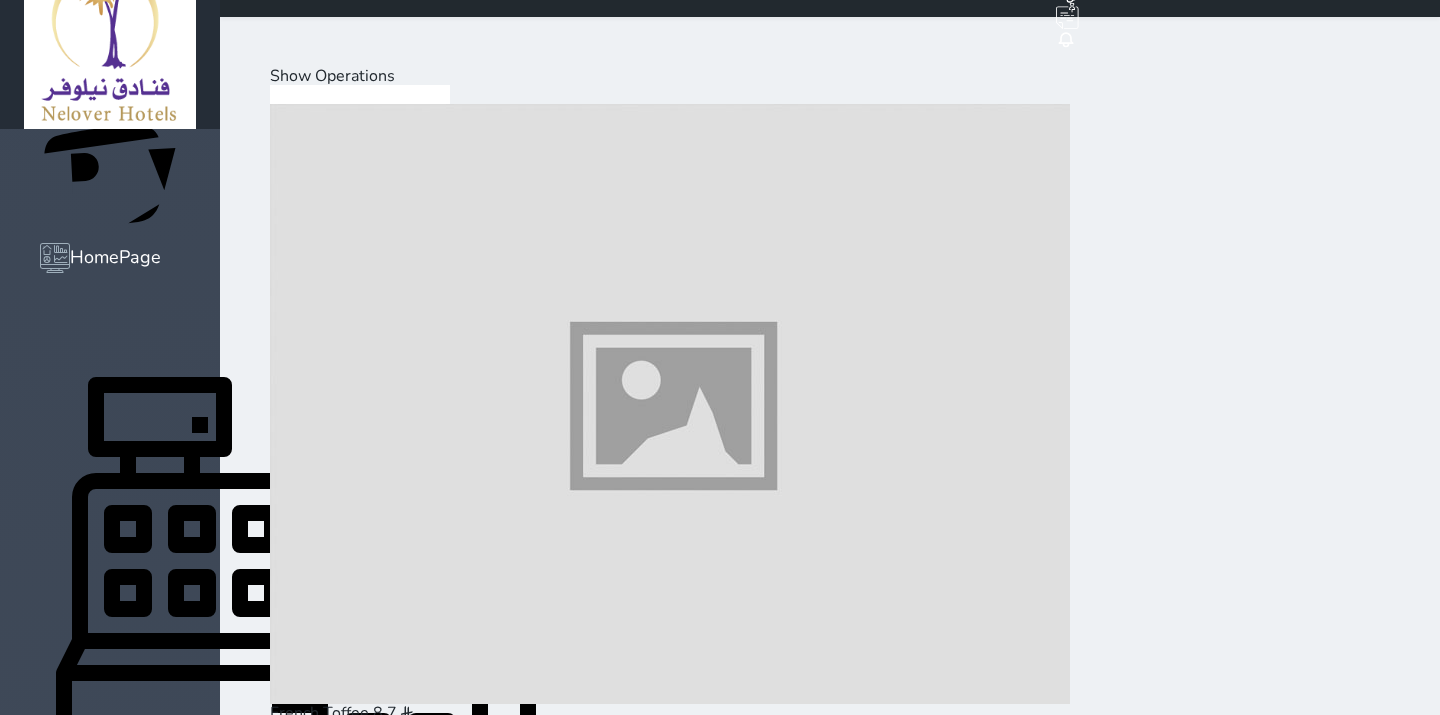 click on "Snacks" at bounding box center (515, 23688) 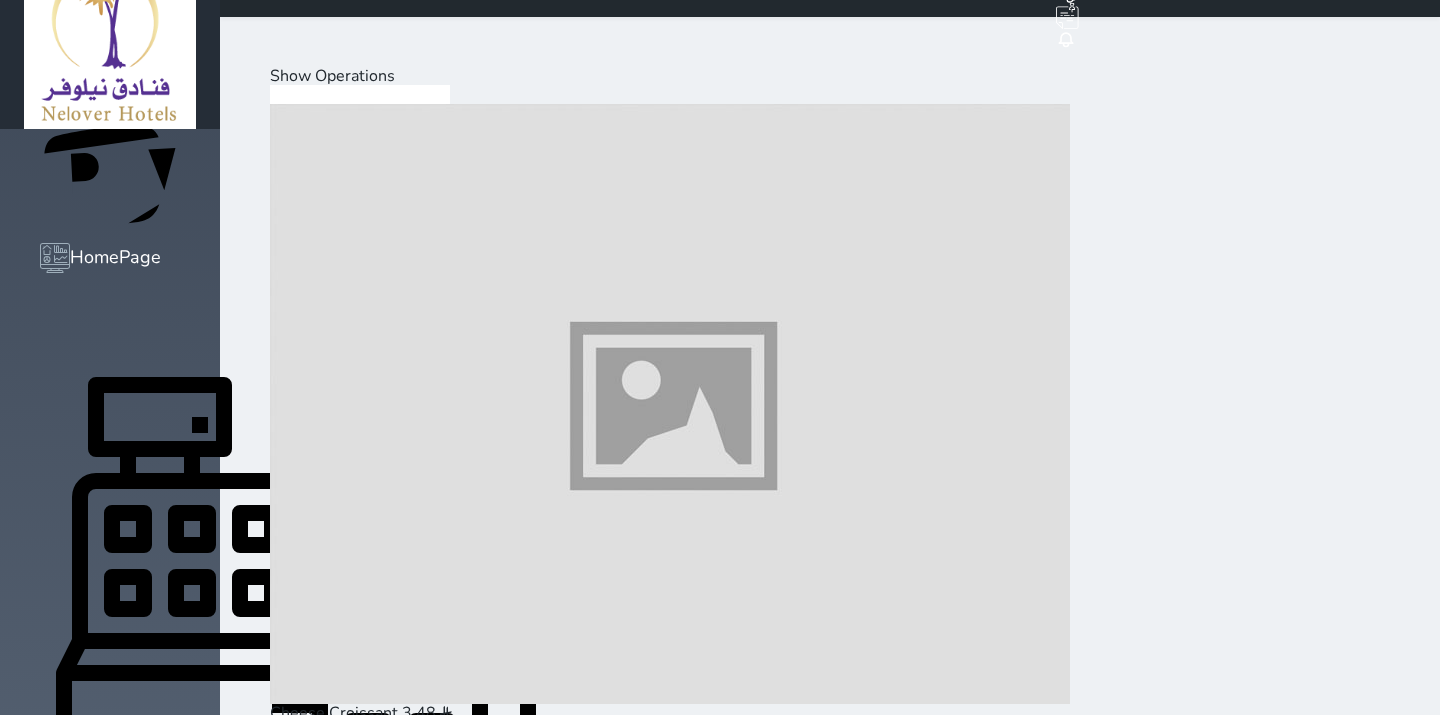 click on "Dessert" at bounding box center [461, 1974] 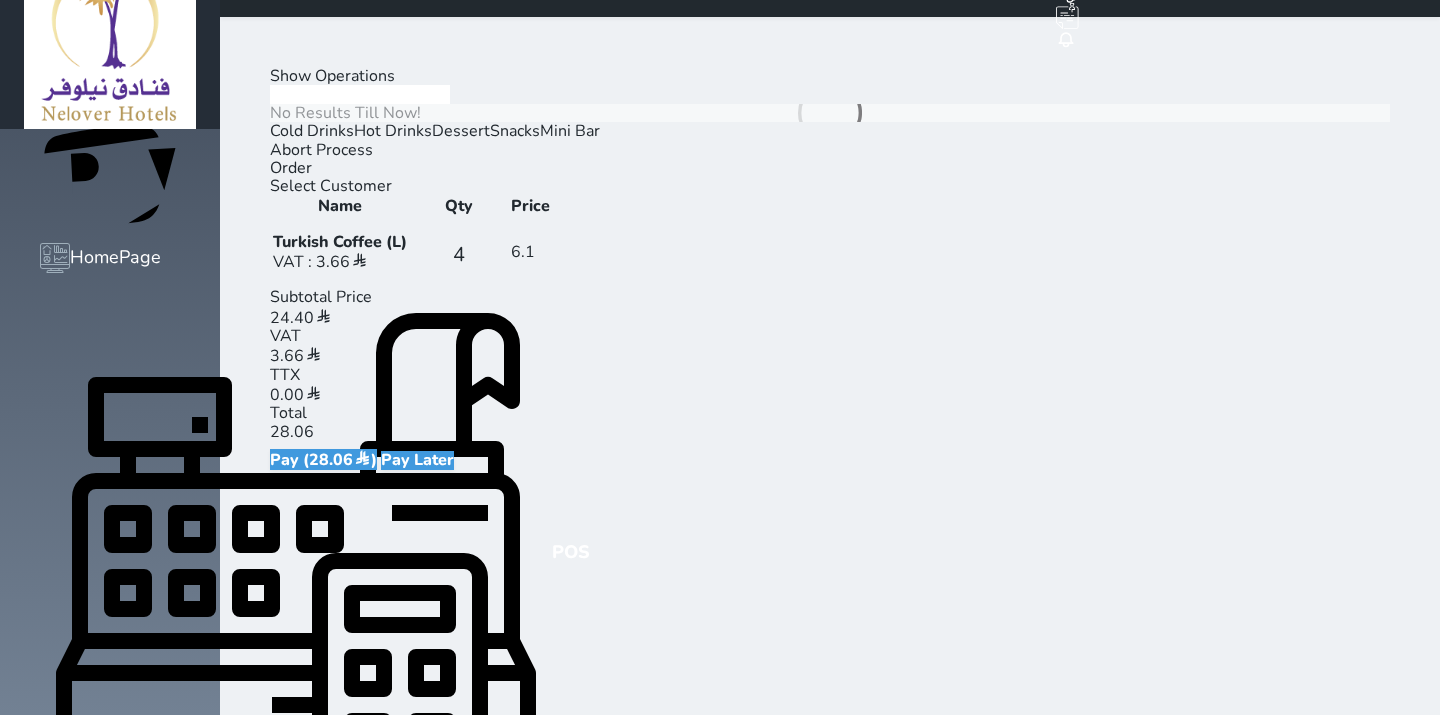 drag, startPoint x: 350, startPoint y: 597, endPoint x: 450, endPoint y: 587, distance: 100.49876 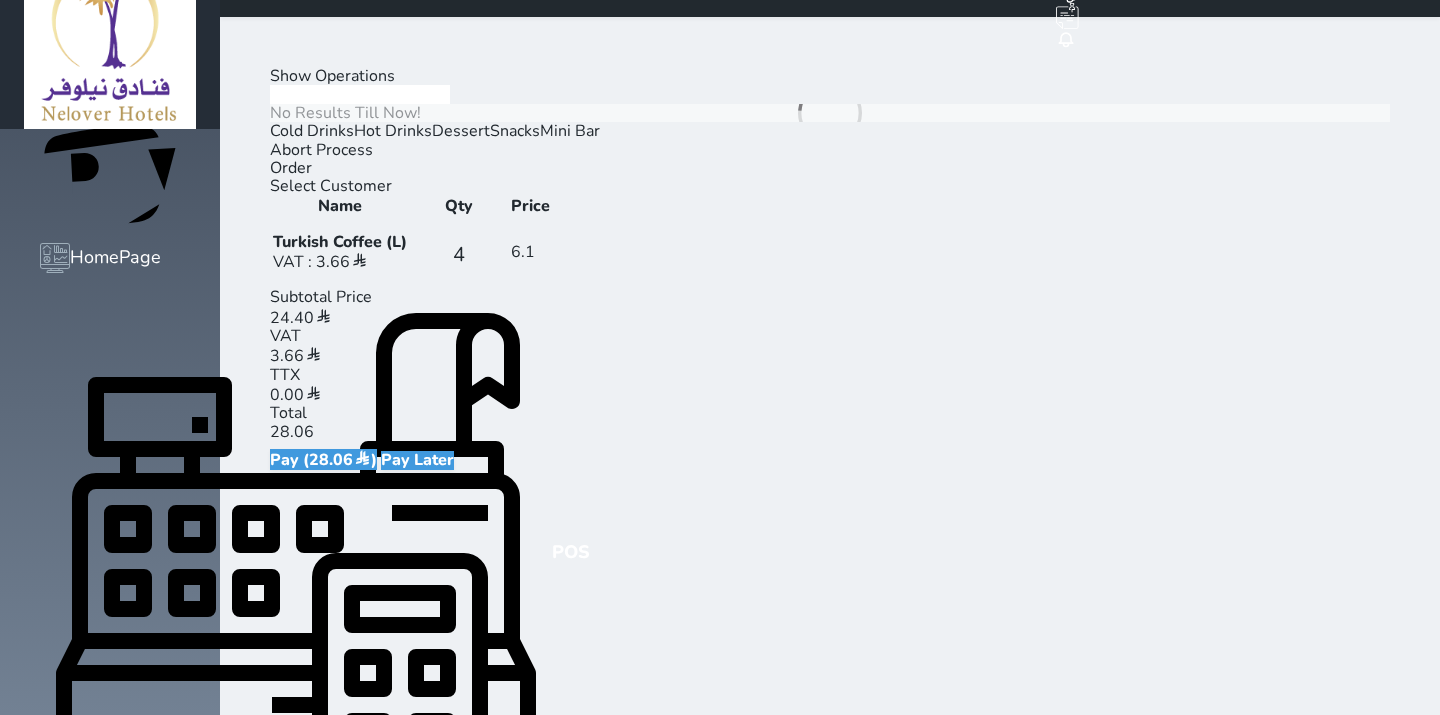 click on "Hot Drinks" at bounding box center (393, 131) 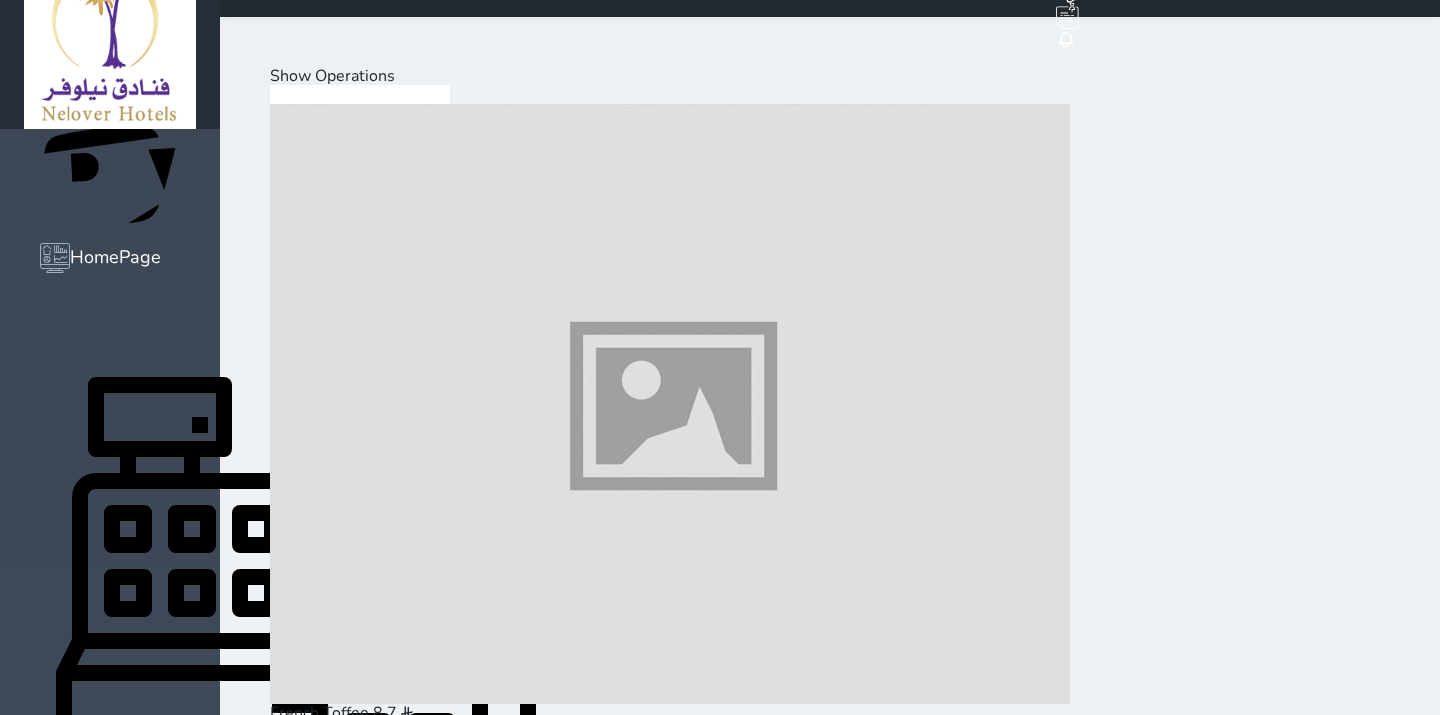 click on "Dessert" at bounding box center [461, 23688] 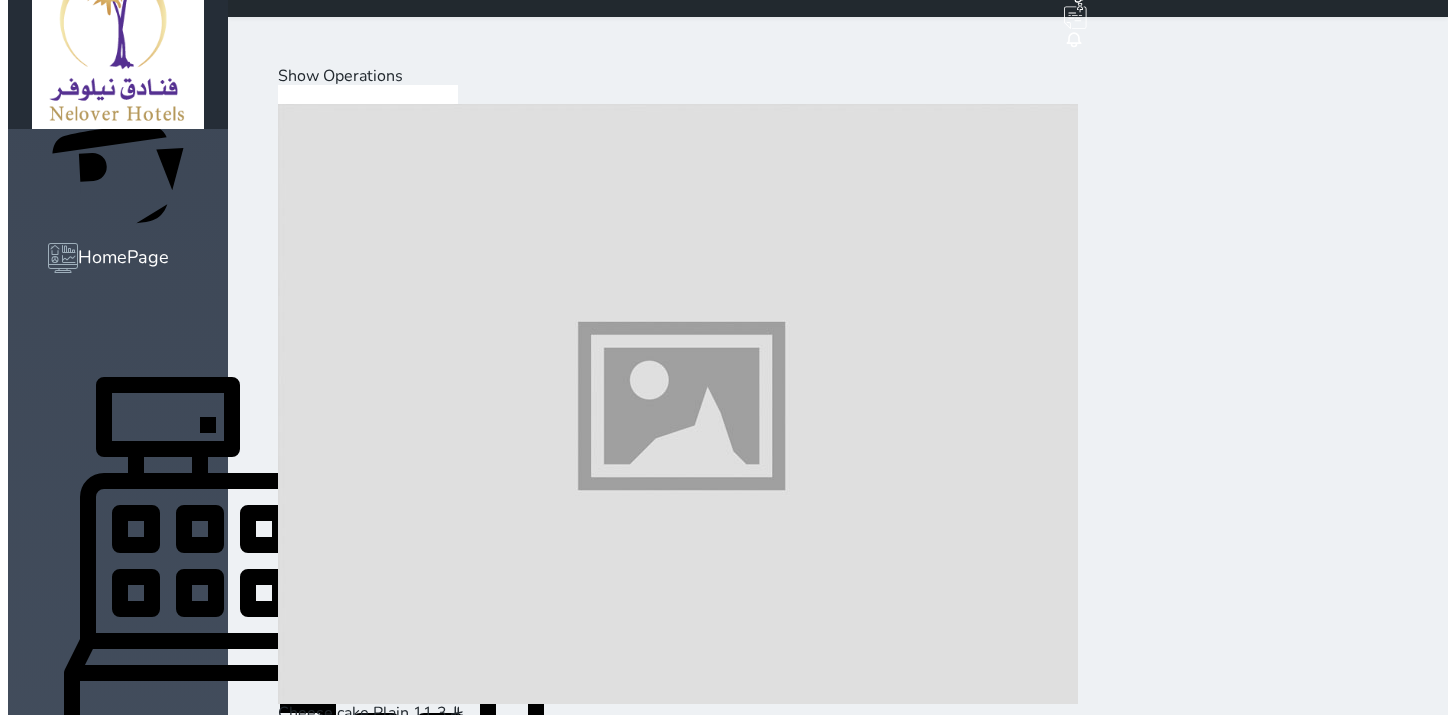 scroll, scrollTop: 354, scrollLeft: 0, axis: vertical 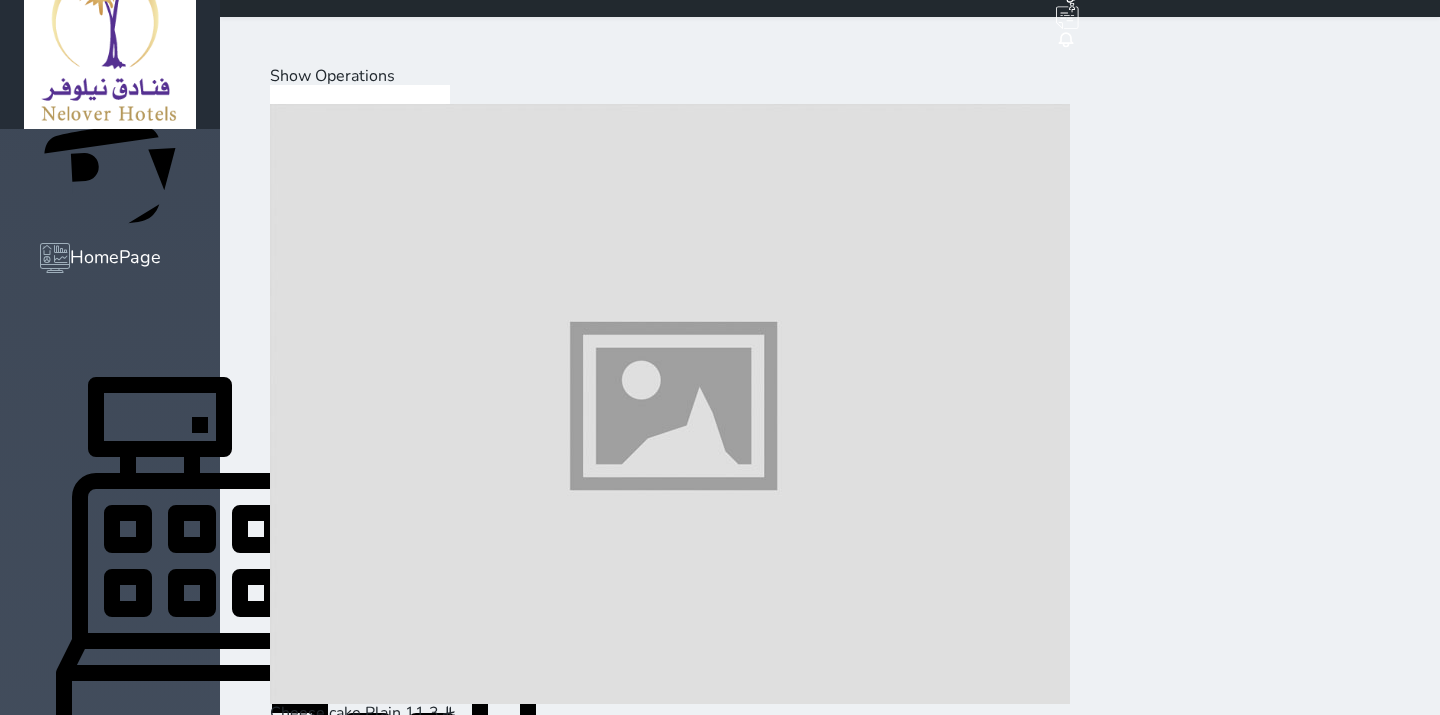 click at bounding box center (670, 5367) 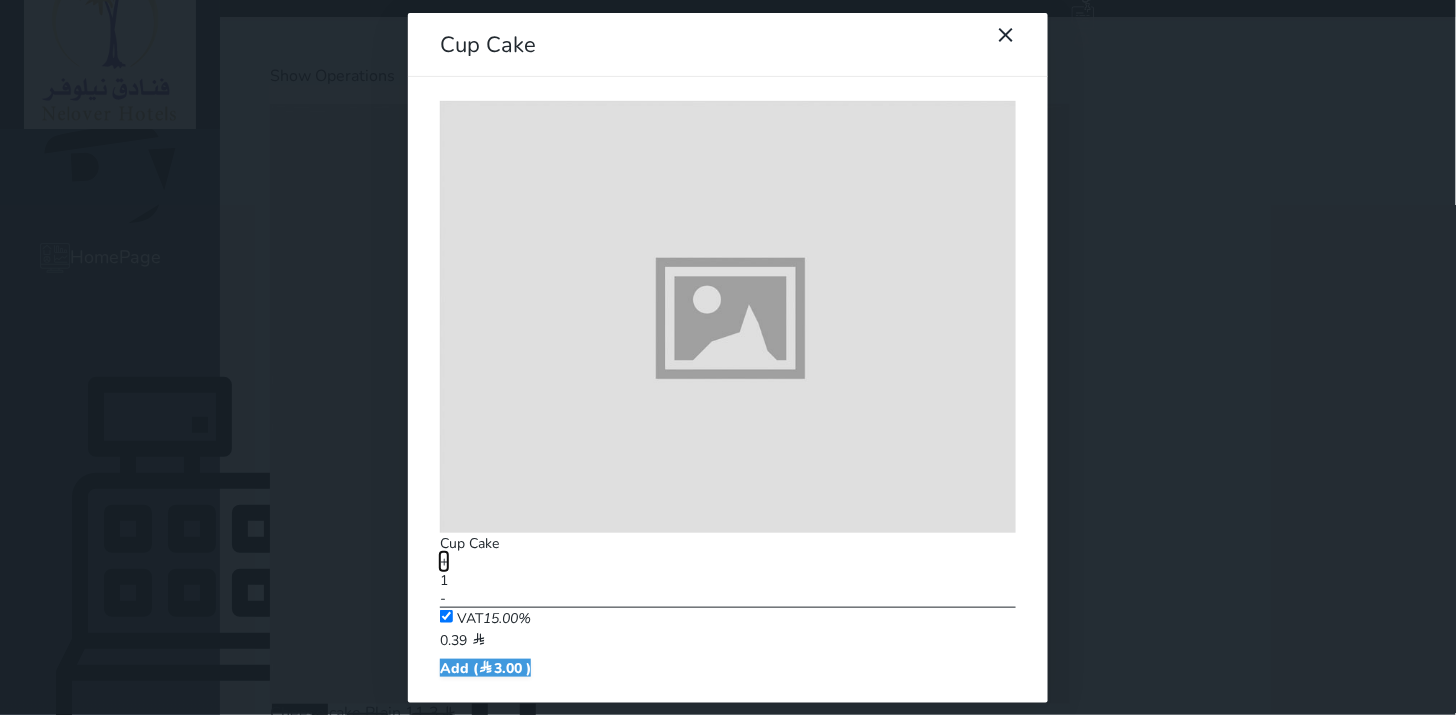 click on "+" at bounding box center [444, 561] 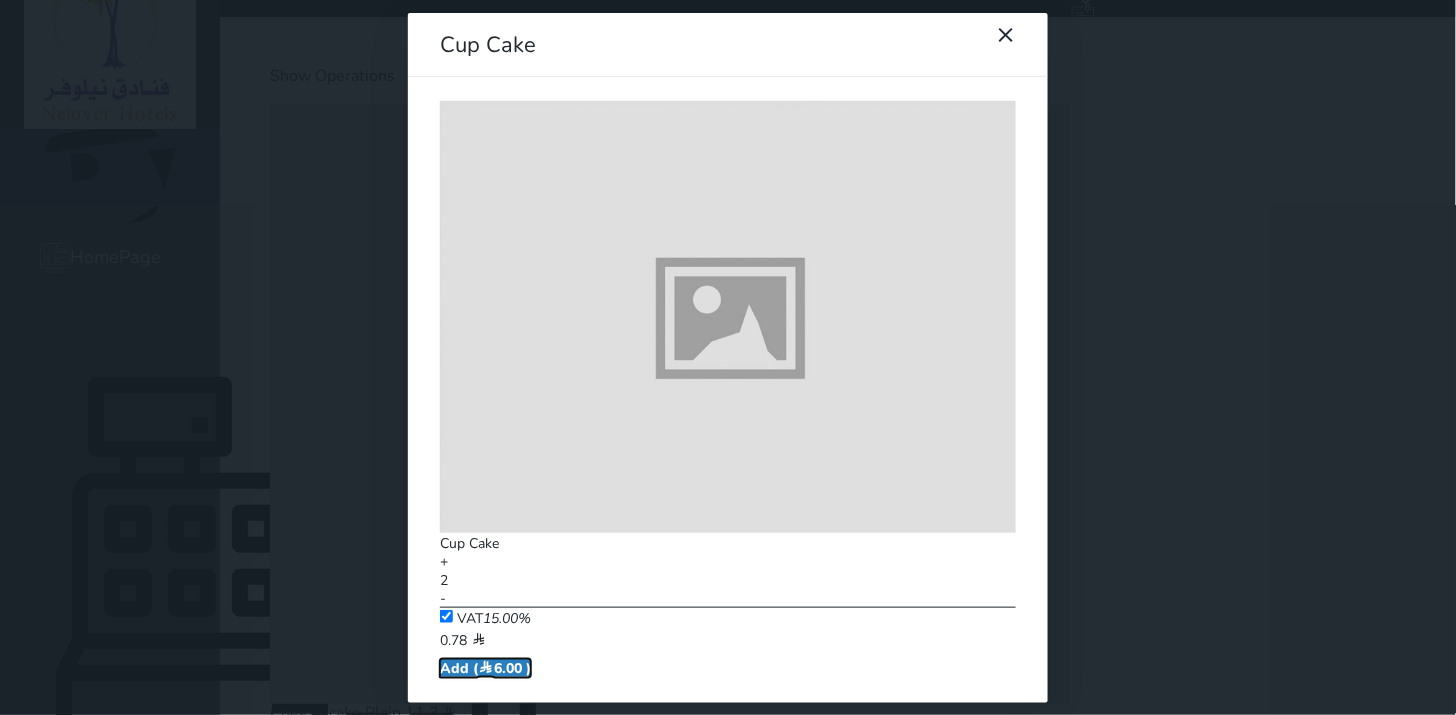click on "Add  (    6.00 )" at bounding box center (485, 668) 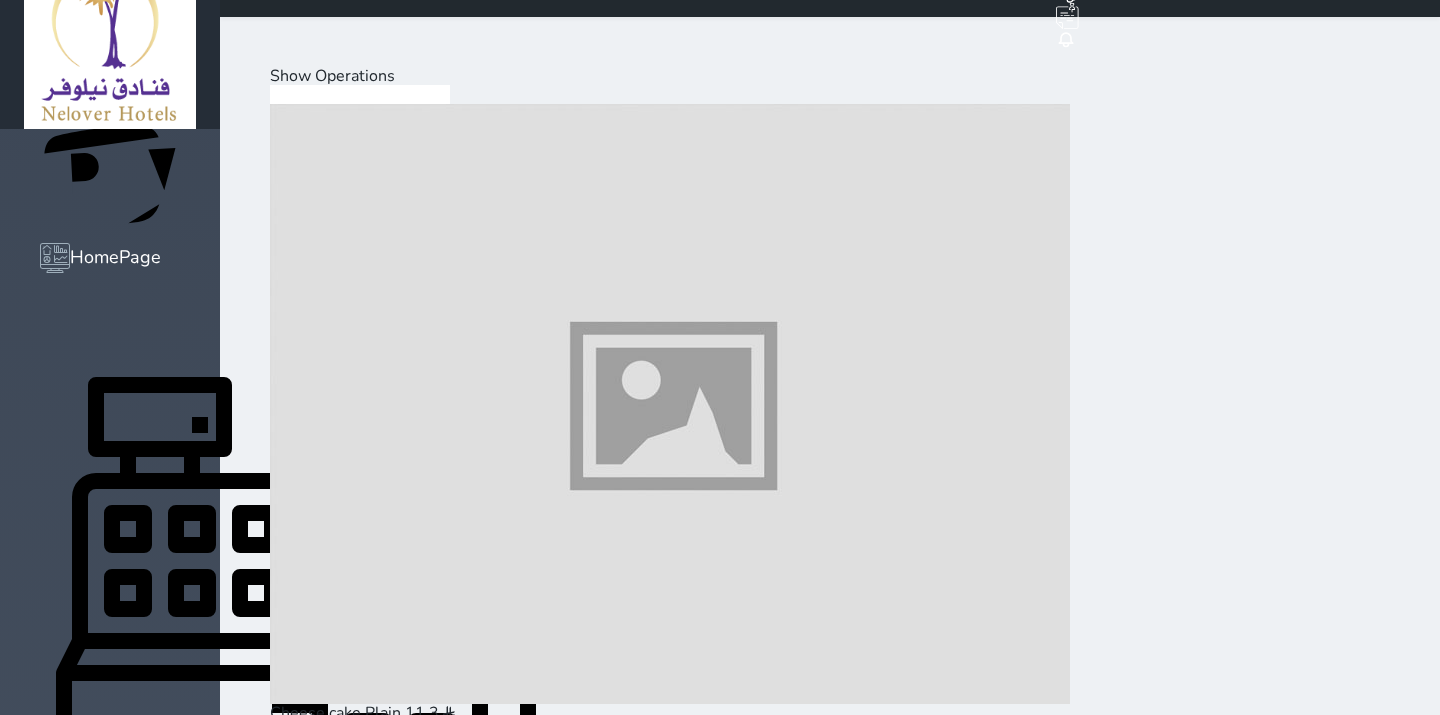 click on "Pay (34.06  )" at bounding box center (323, 9198) 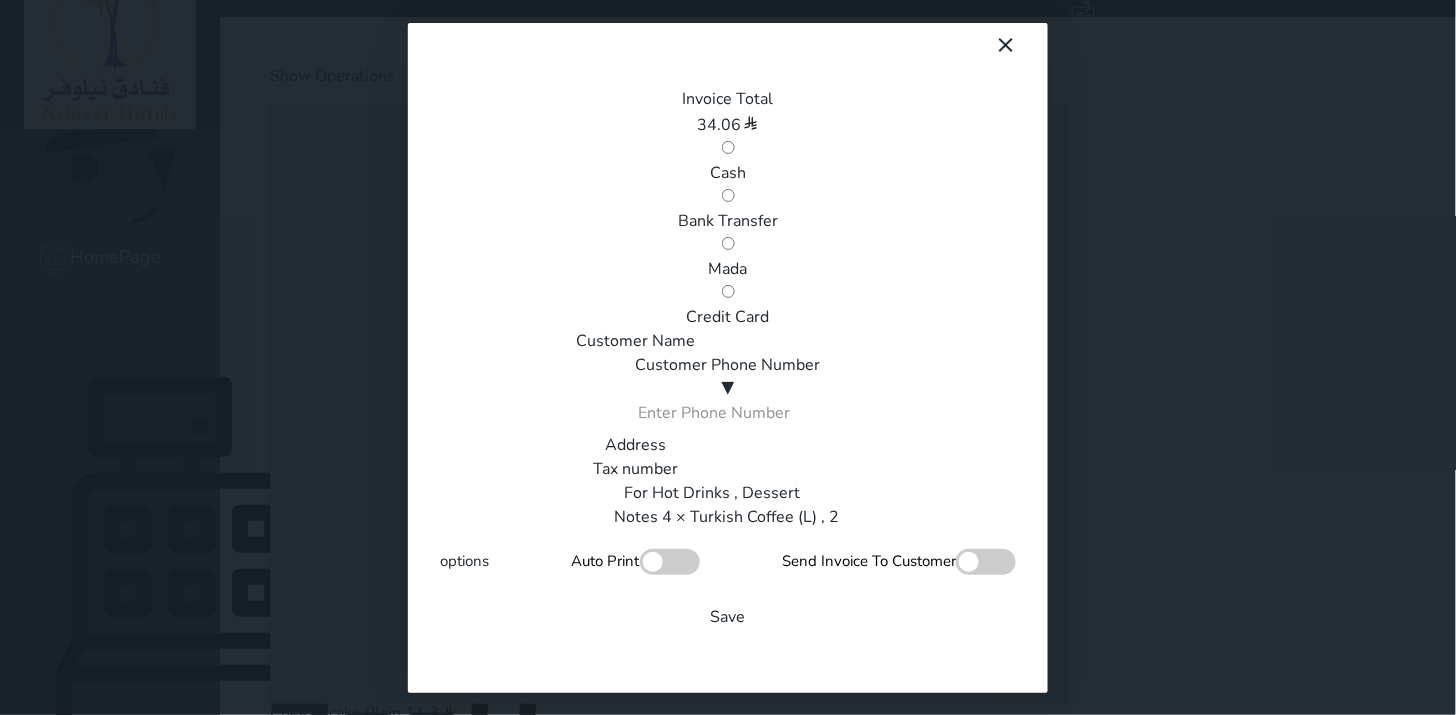 scroll, scrollTop: 0, scrollLeft: 0, axis: both 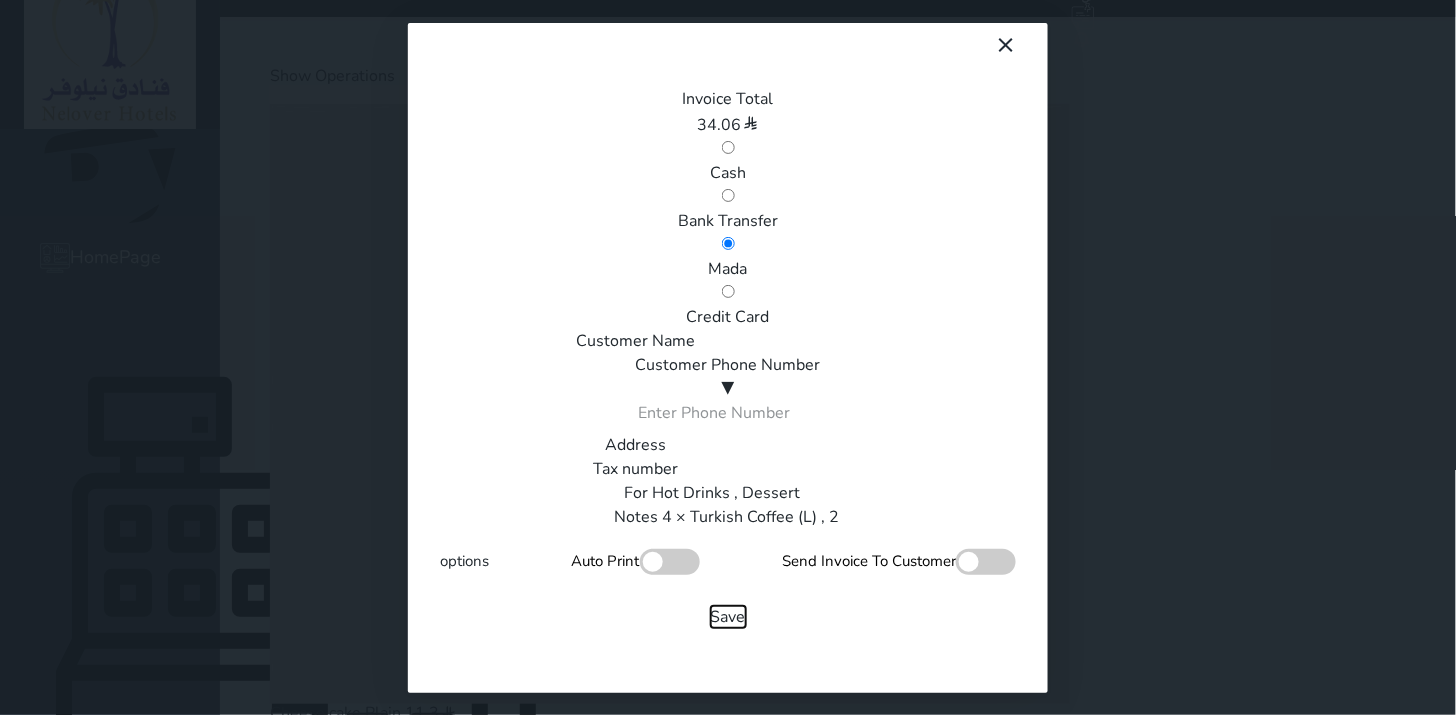 click on "Save" at bounding box center [728, 617] 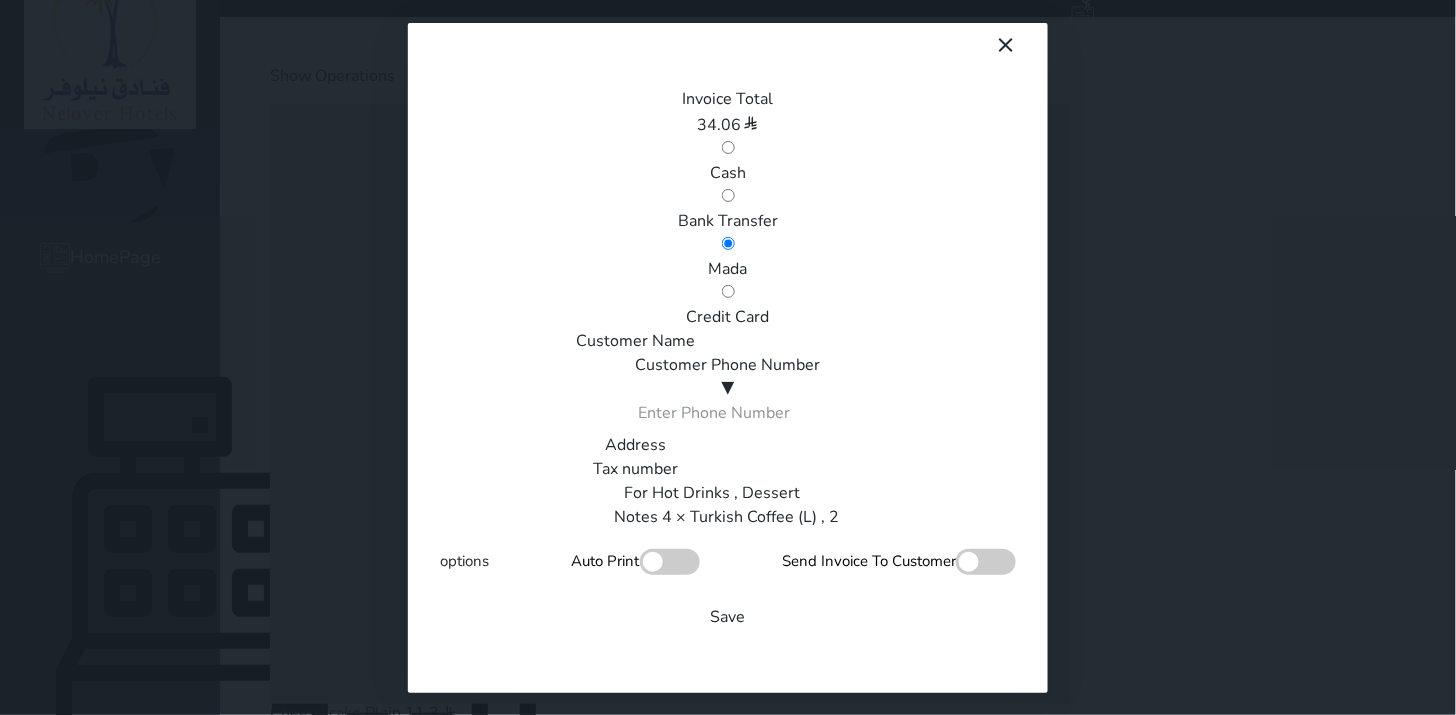 click at bounding box center (0, 0) 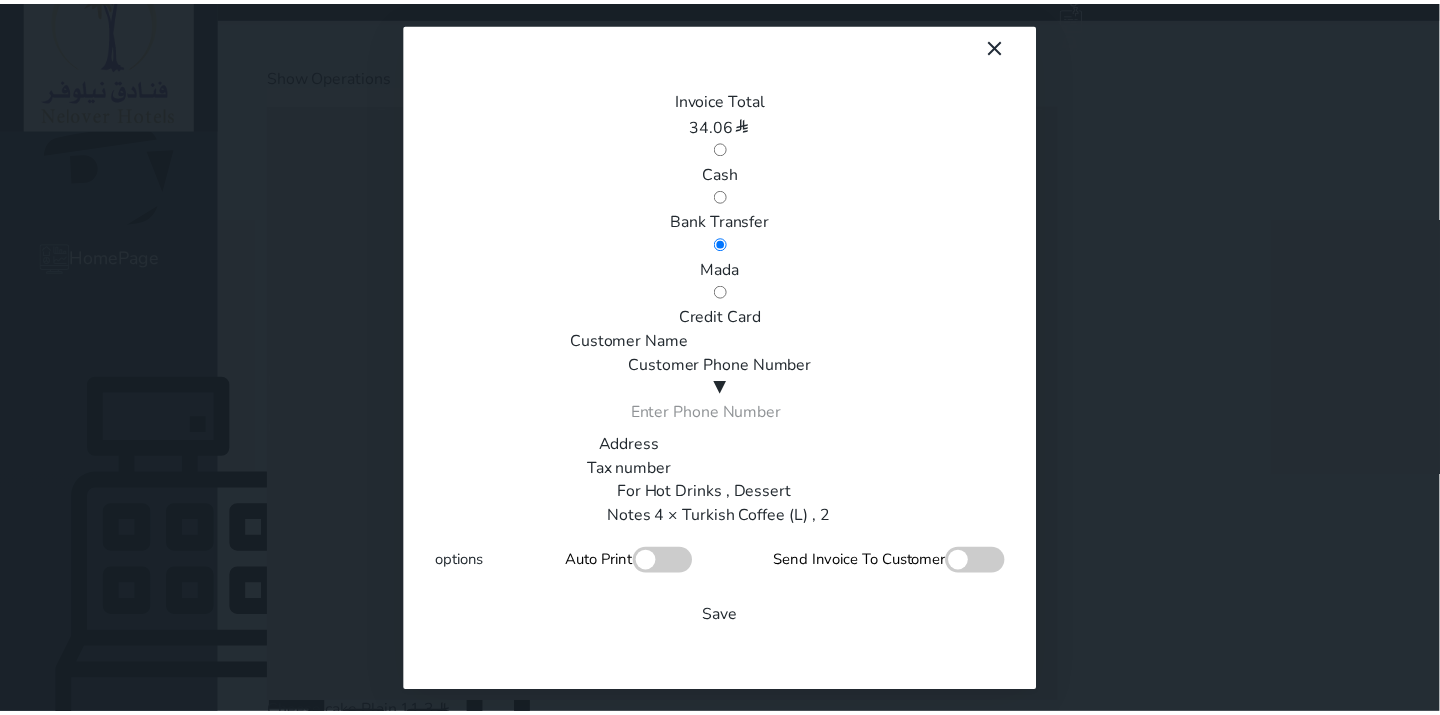 scroll, scrollTop: 342, scrollLeft: 0, axis: vertical 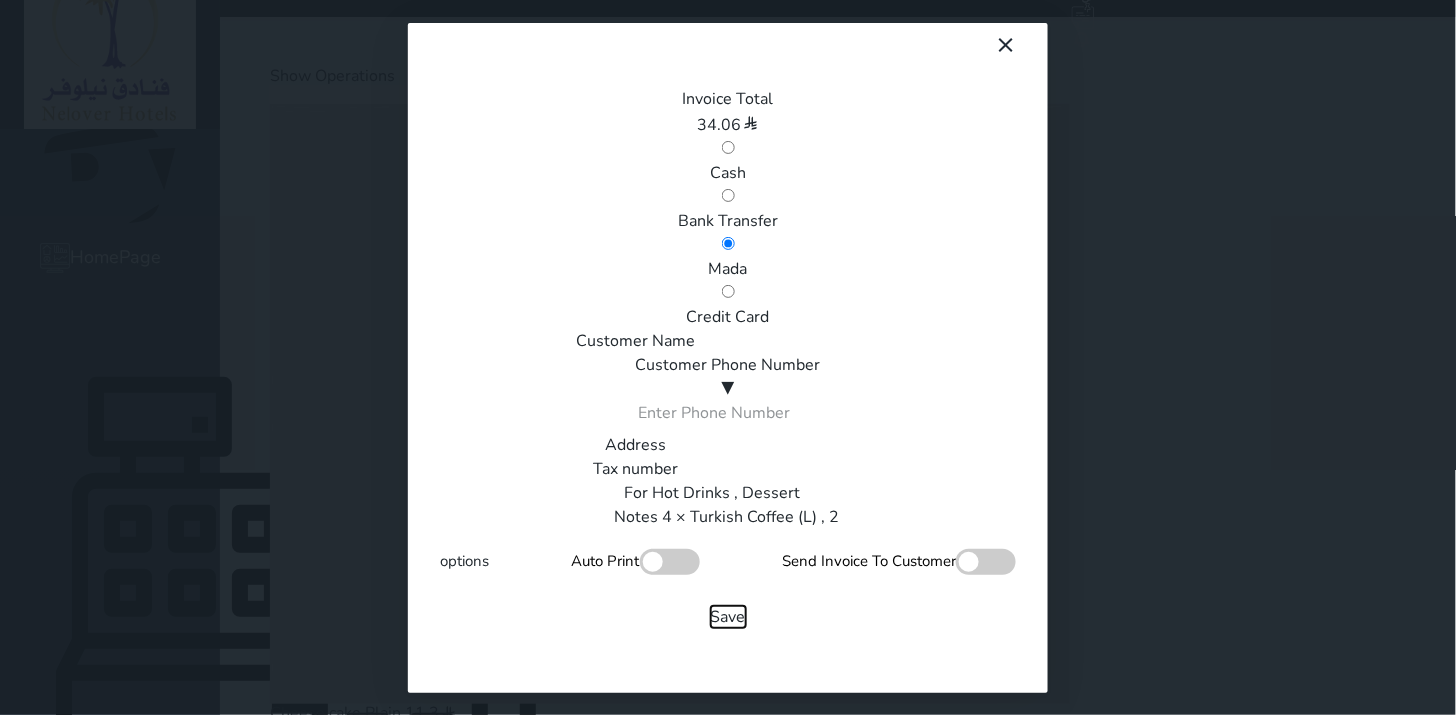 drag, startPoint x: 753, startPoint y: 490, endPoint x: 738, endPoint y: 496, distance: 16.155495 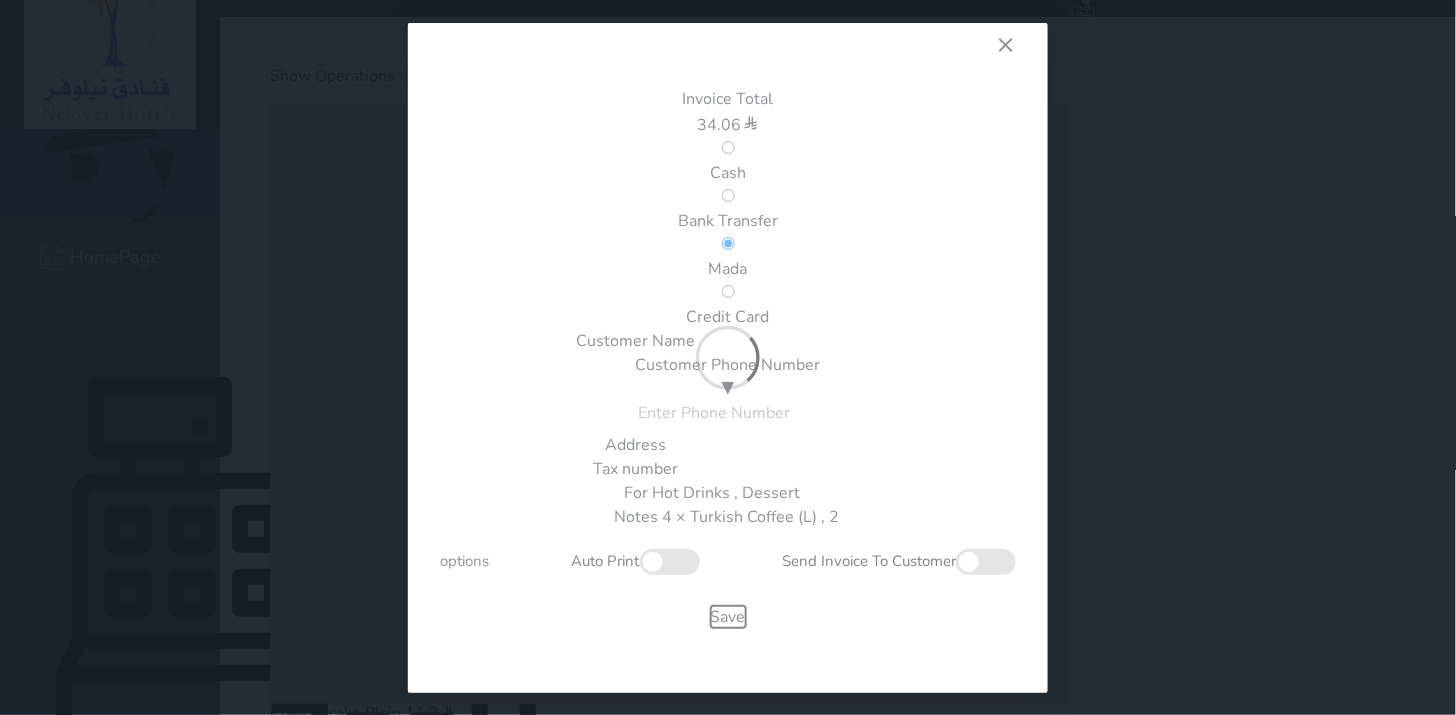 type 